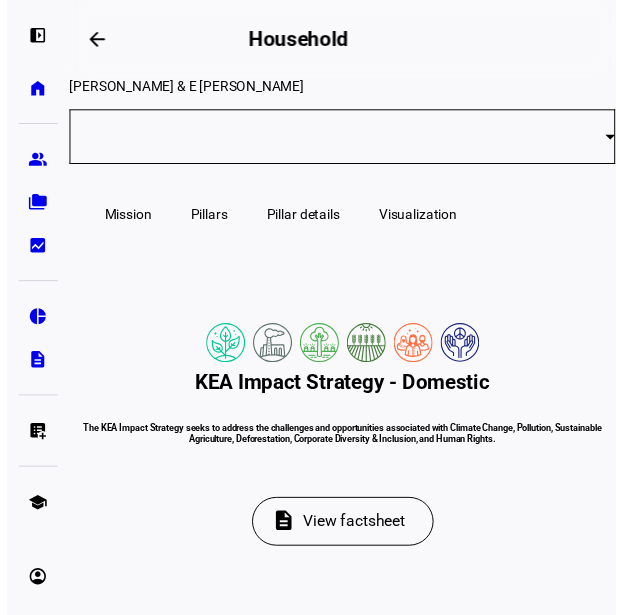 scroll, scrollTop: 0, scrollLeft: 0, axis: both 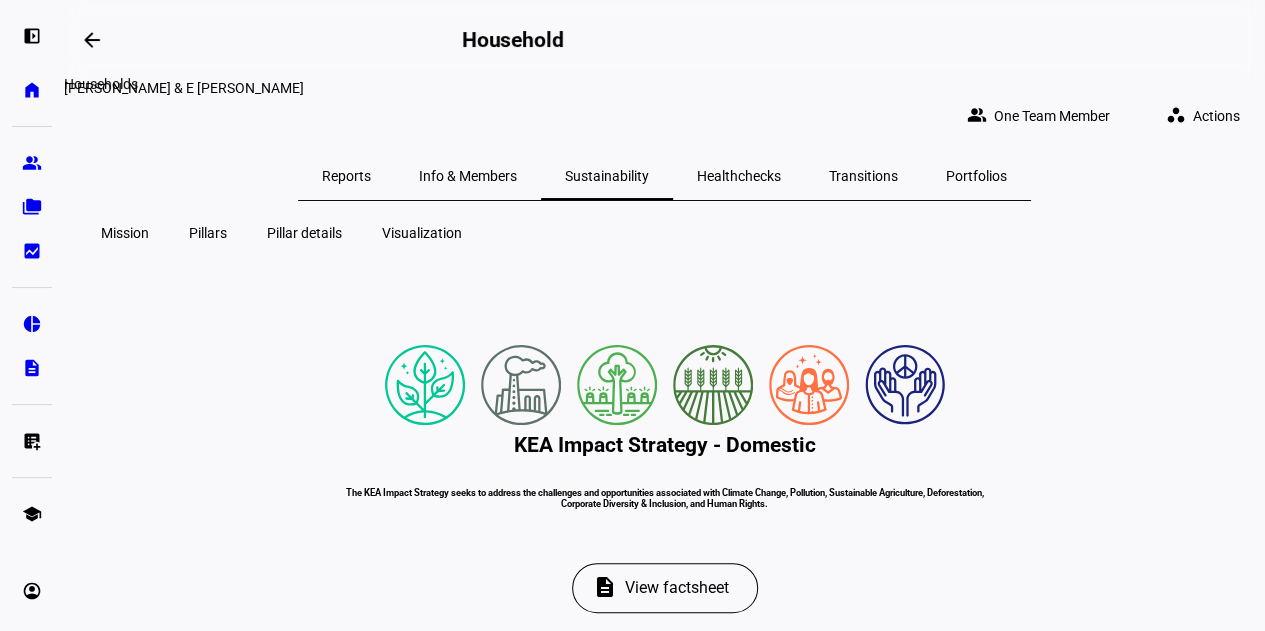 click at bounding box center [92, 40] 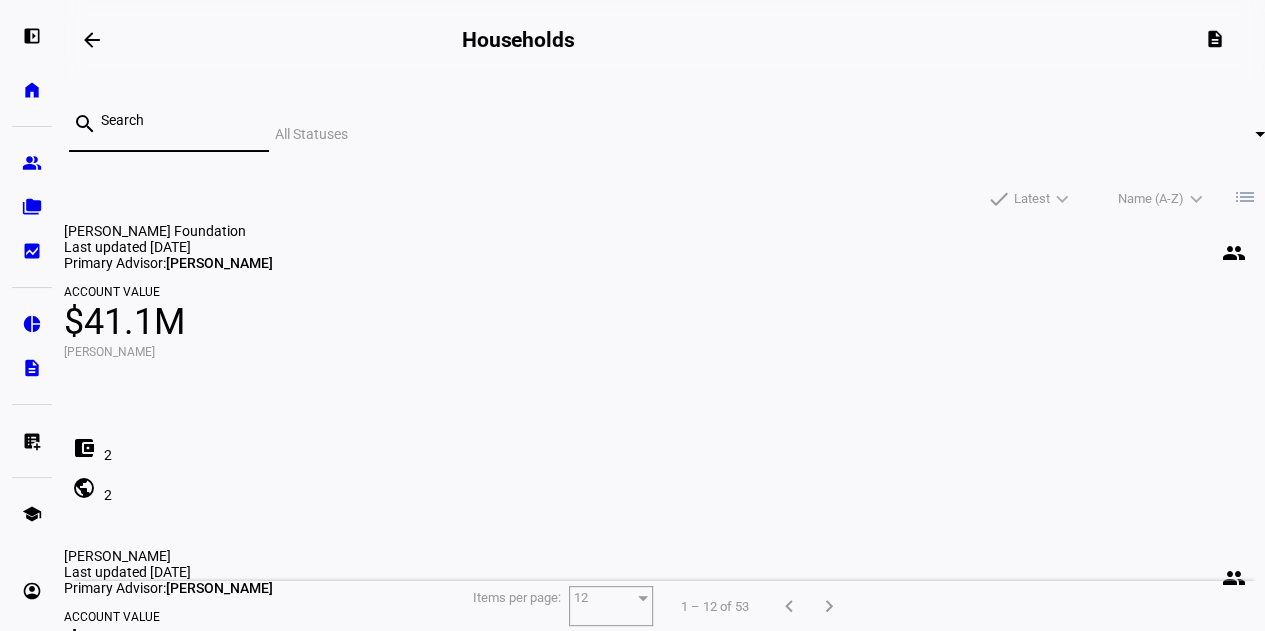 click at bounding box center [177, 120] 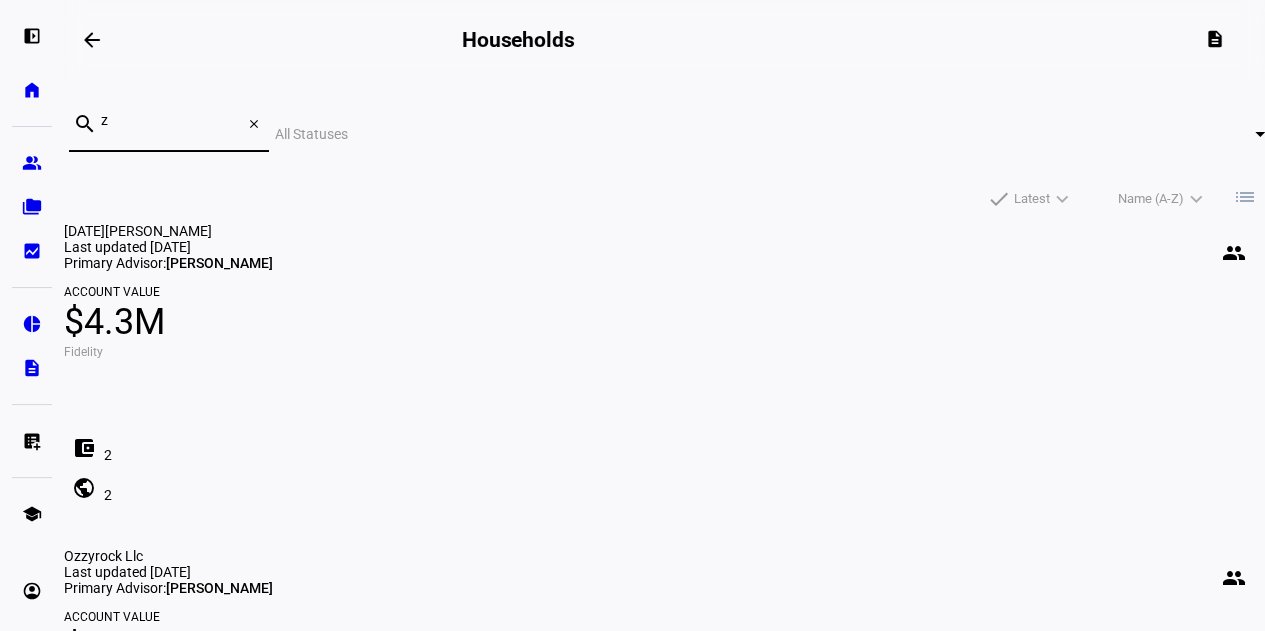 type on "z" 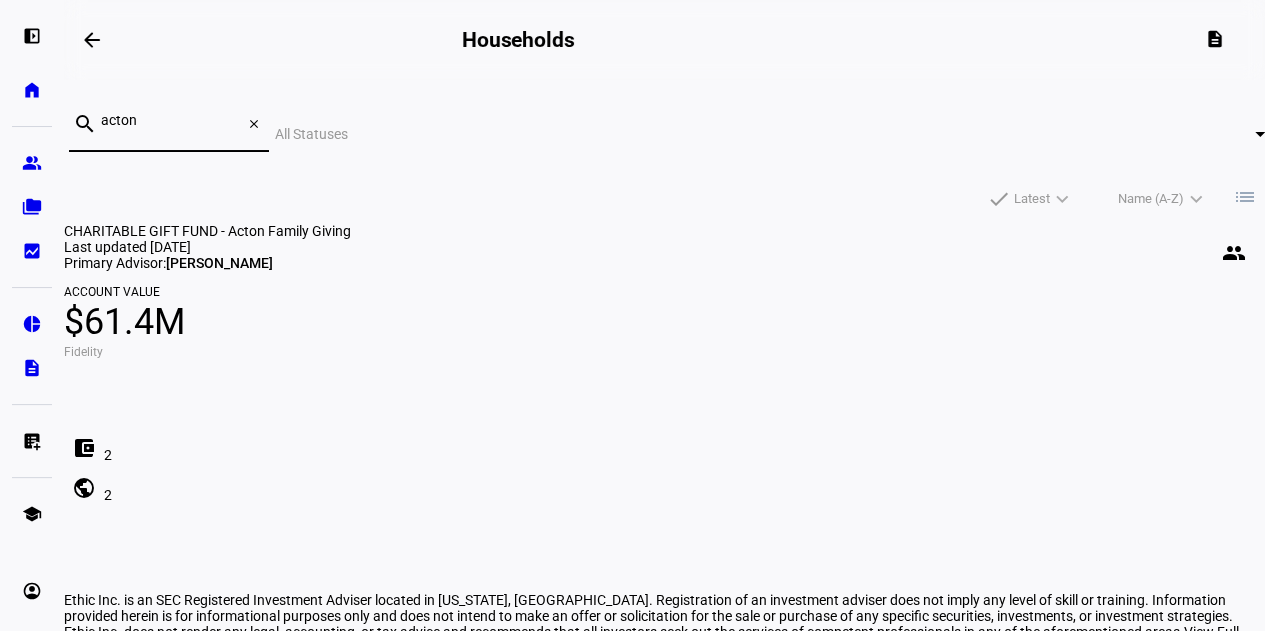 type on "acton" 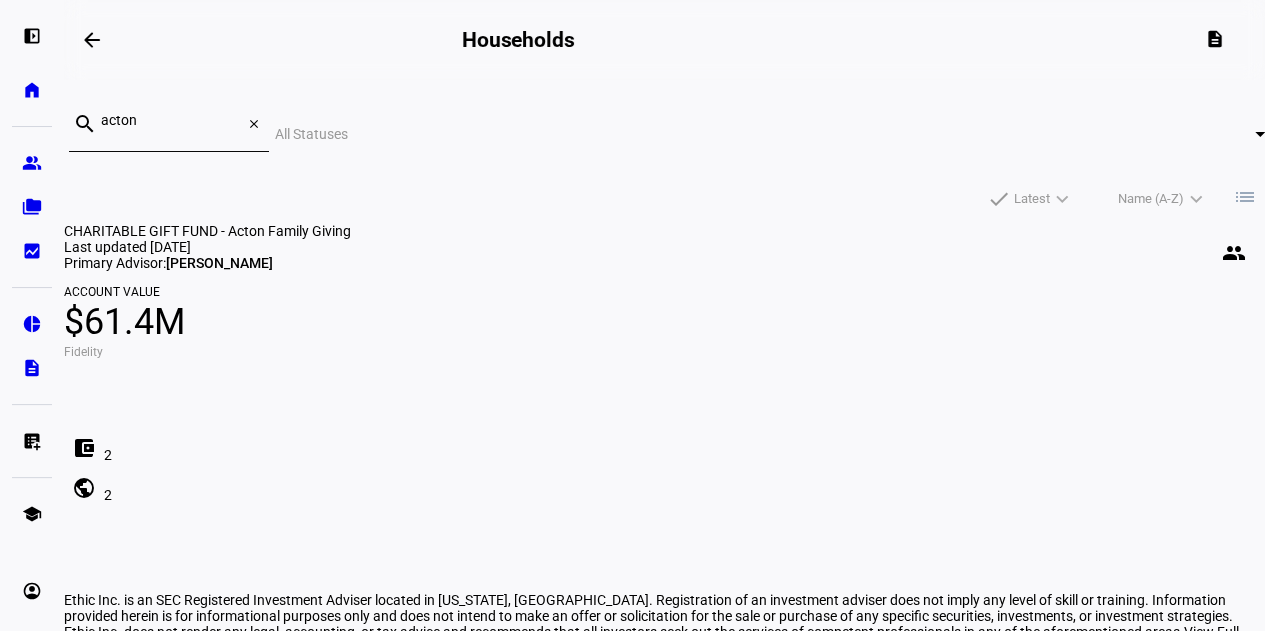click on "CHARITABLE GIFT FUND - Acton Family Giving" 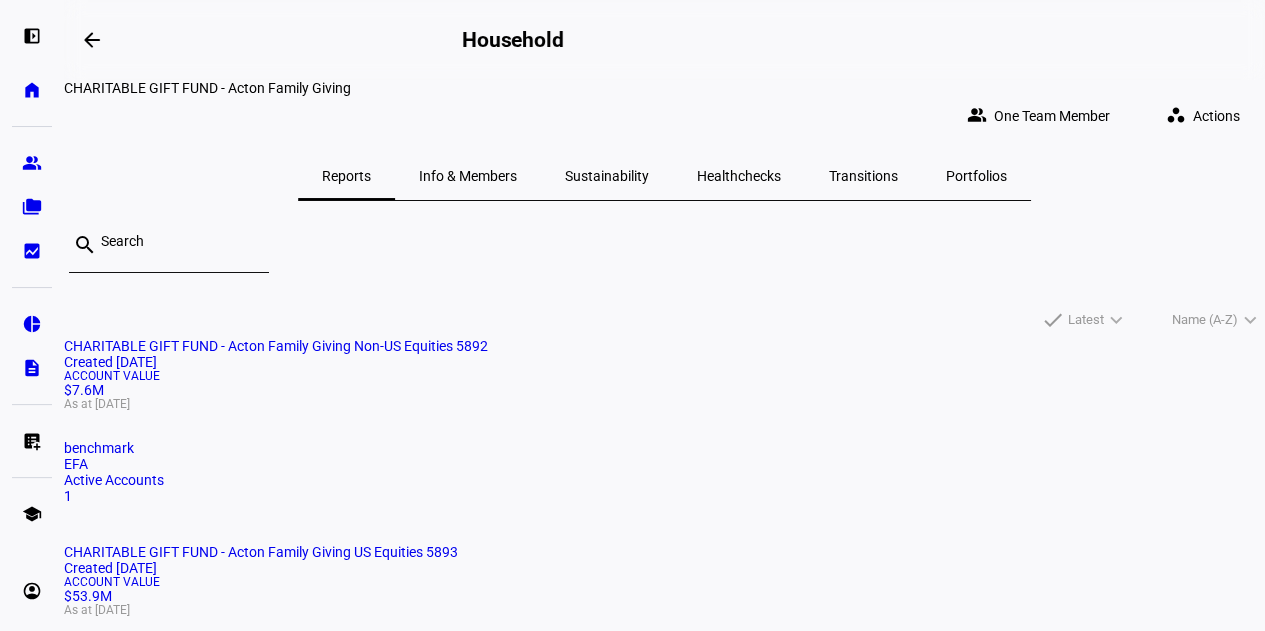 click on "Sustainability" at bounding box center (607, 176) 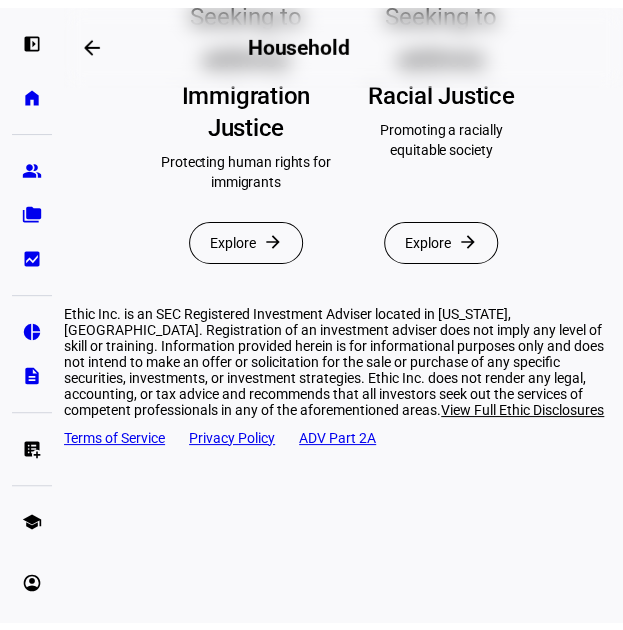 scroll, scrollTop: 1649, scrollLeft: 0, axis: vertical 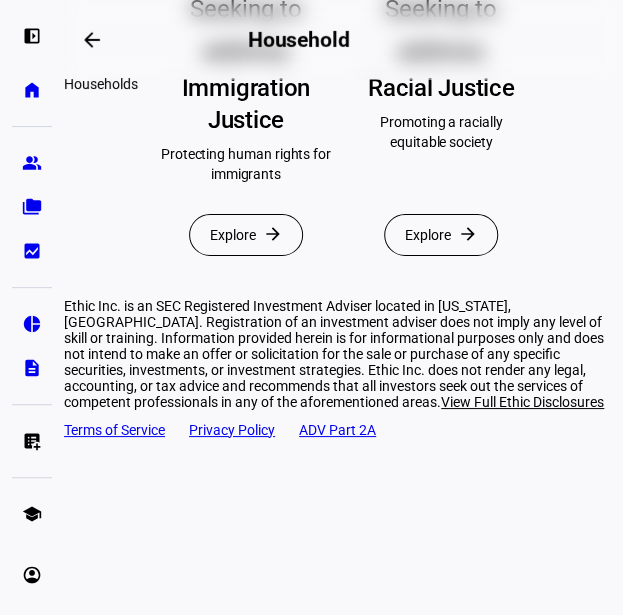 click at bounding box center (92, 40) 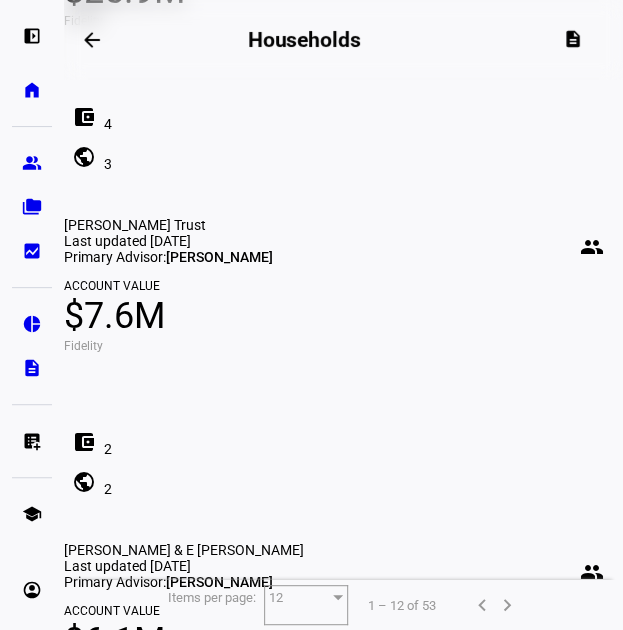 click at bounding box center (92, 40) 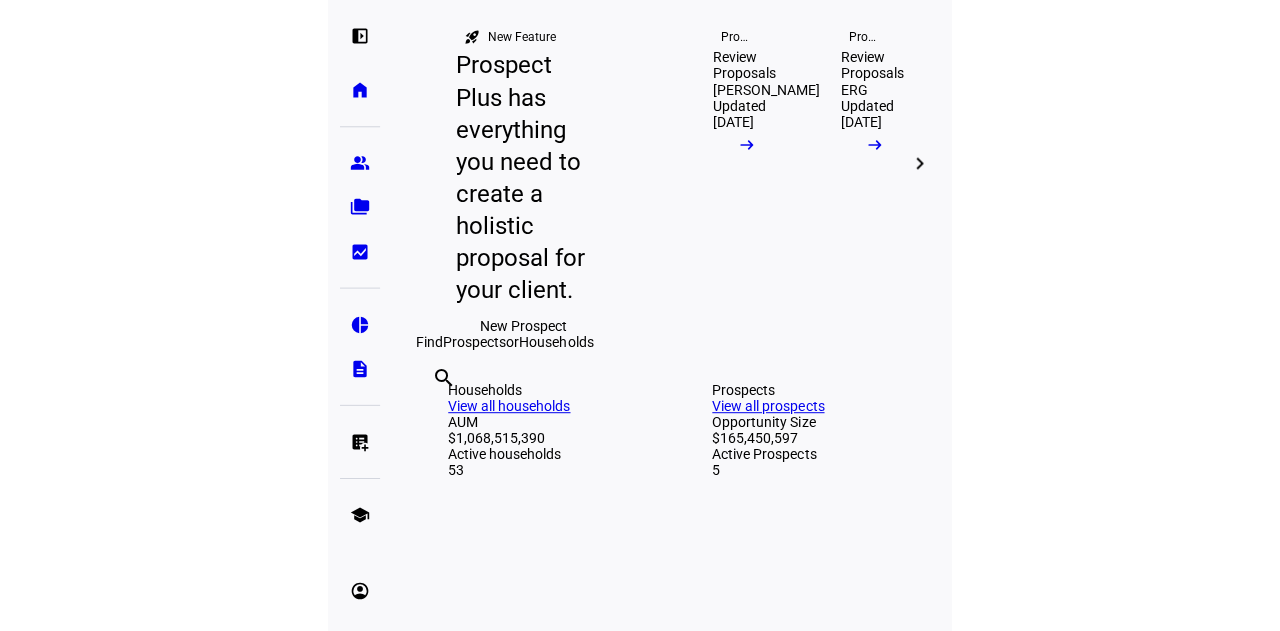 scroll, scrollTop: 0, scrollLeft: 0, axis: both 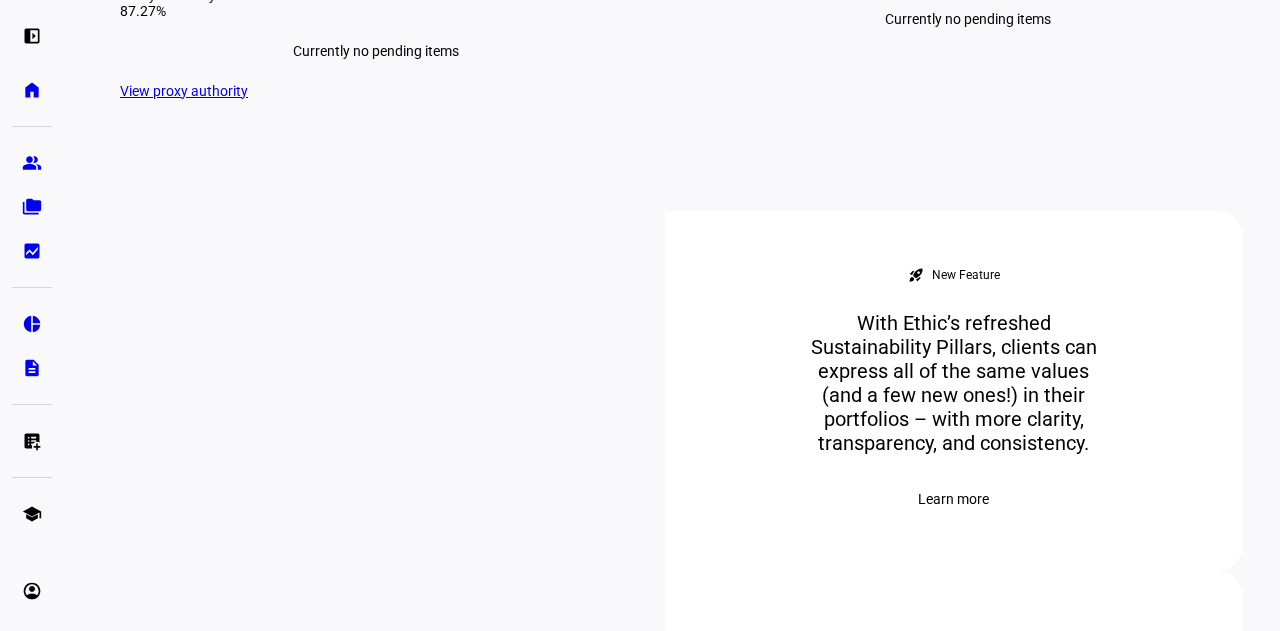 click 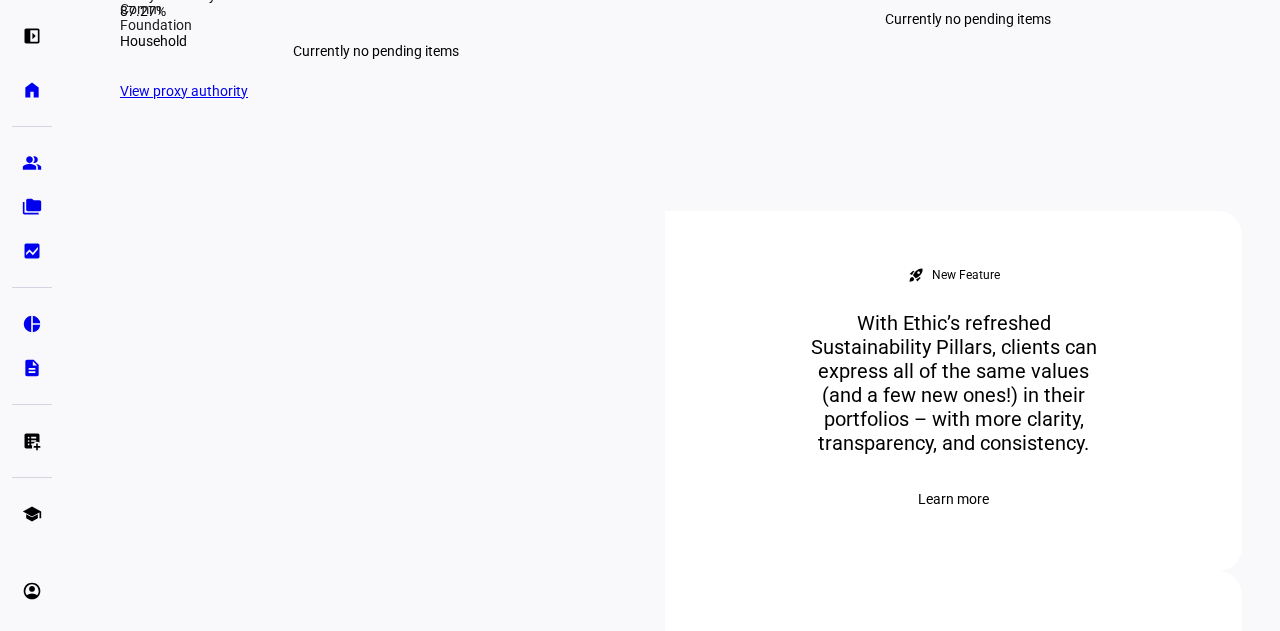 type on "cath" 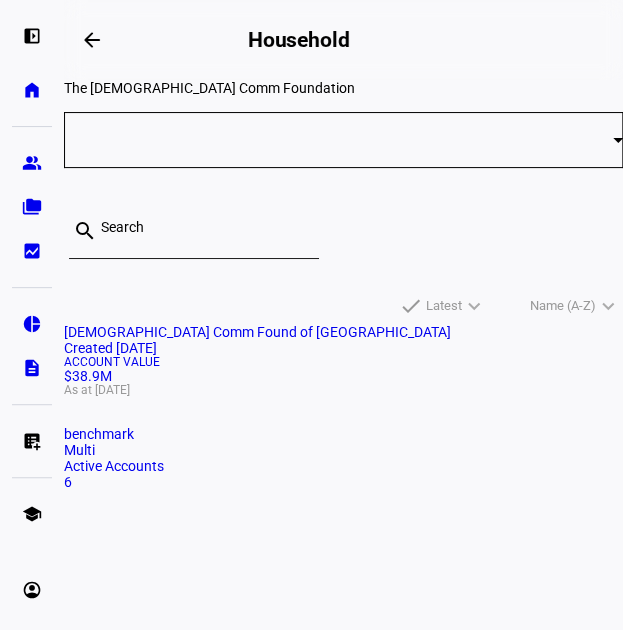 click on "Catholic Comm Found of Santa C  Created 5 years ago  Account Value  $38.9M  As at Jul 14, 2025 benchmark Multi Active Accounts 6" 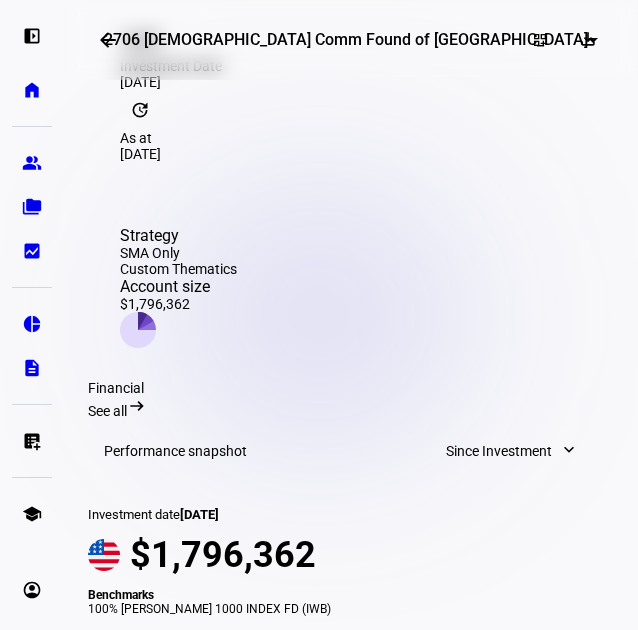 scroll, scrollTop: 0, scrollLeft: 0, axis: both 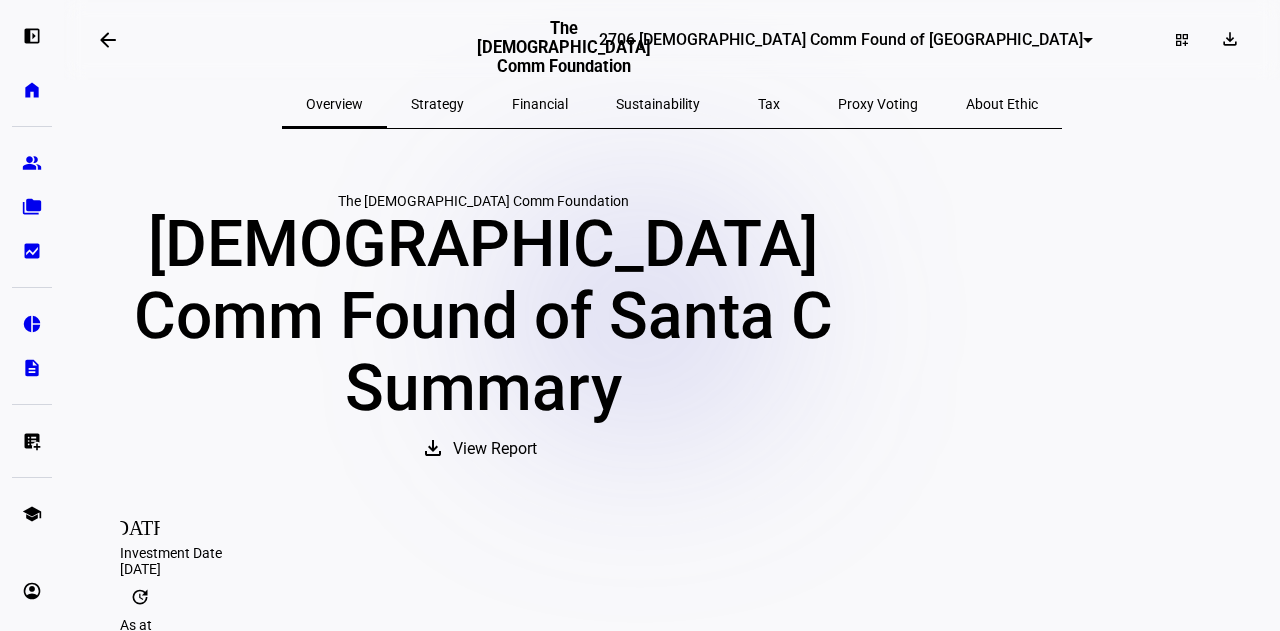 click on "Sustainability" at bounding box center [658, 104] 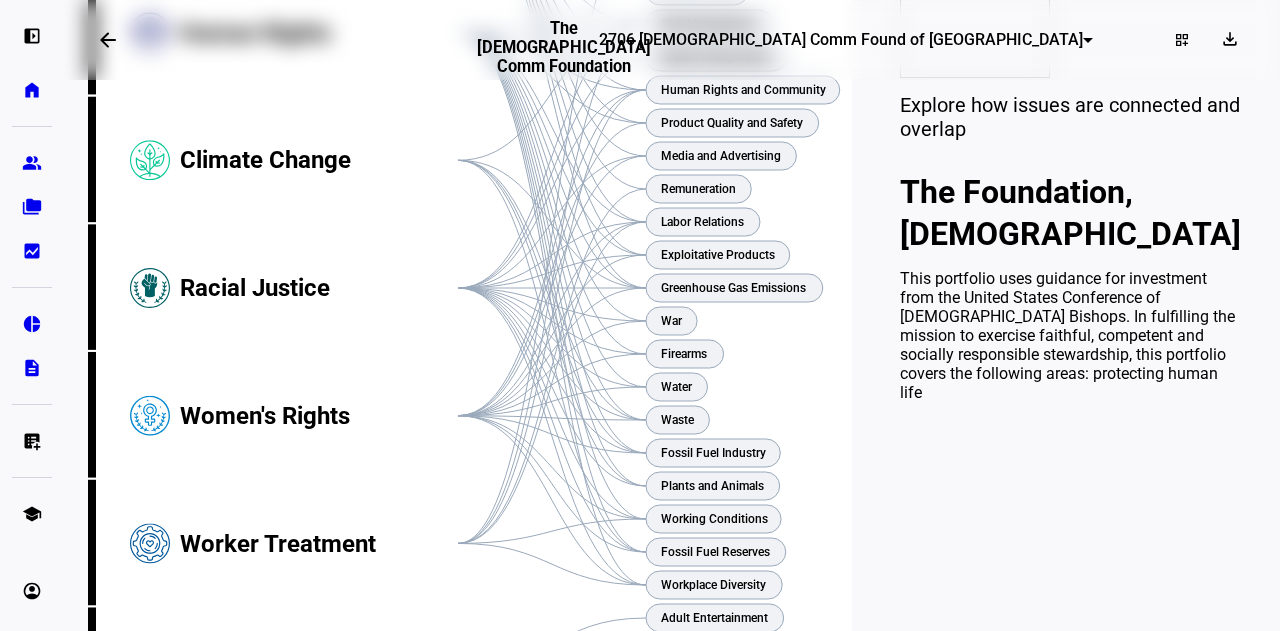 scroll, scrollTop: 471, scrollLeft: 0, axis: vertical 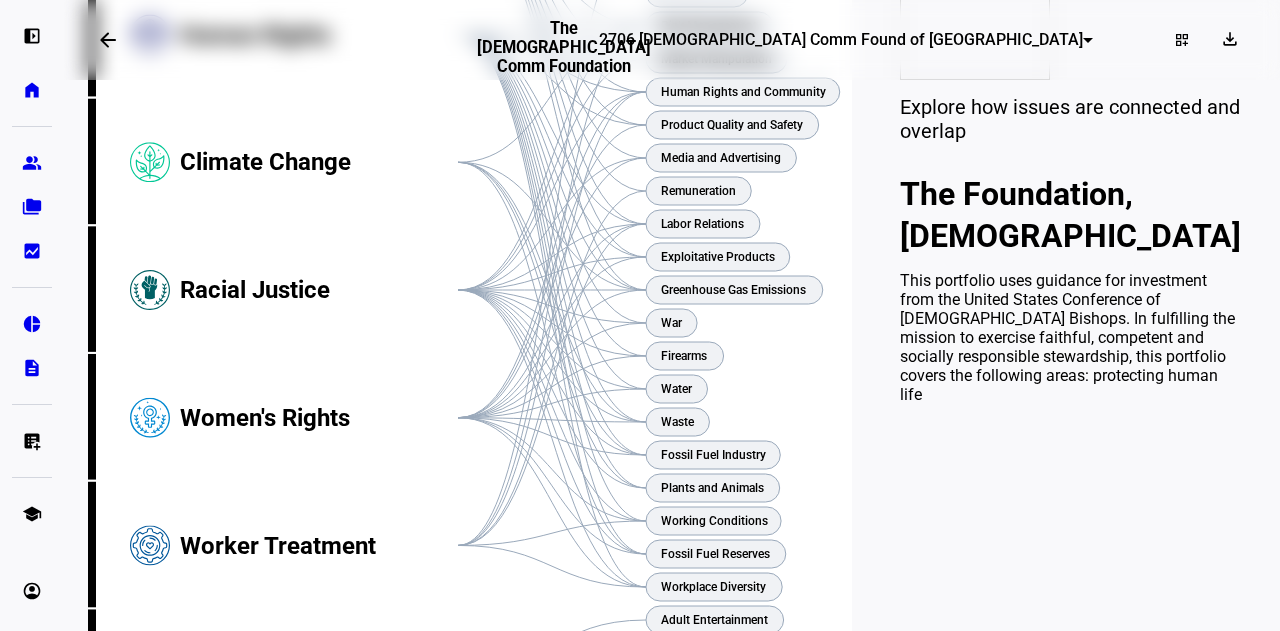 click on "arrow_backwards" 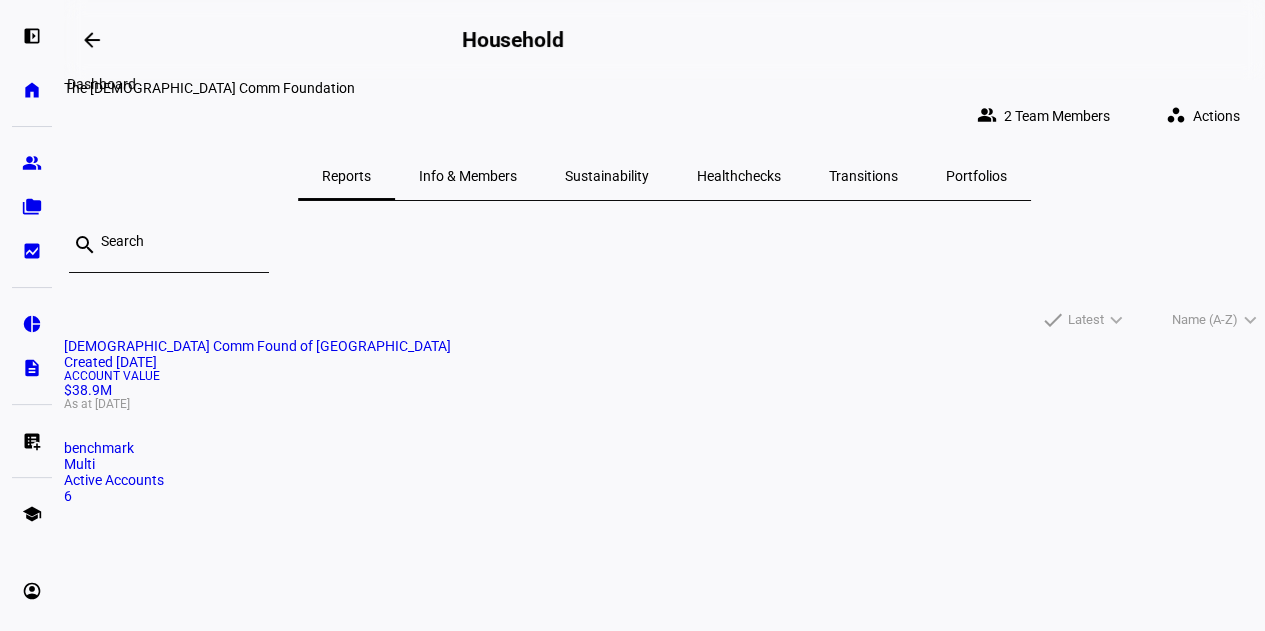 click at bounding box center [92, 40] 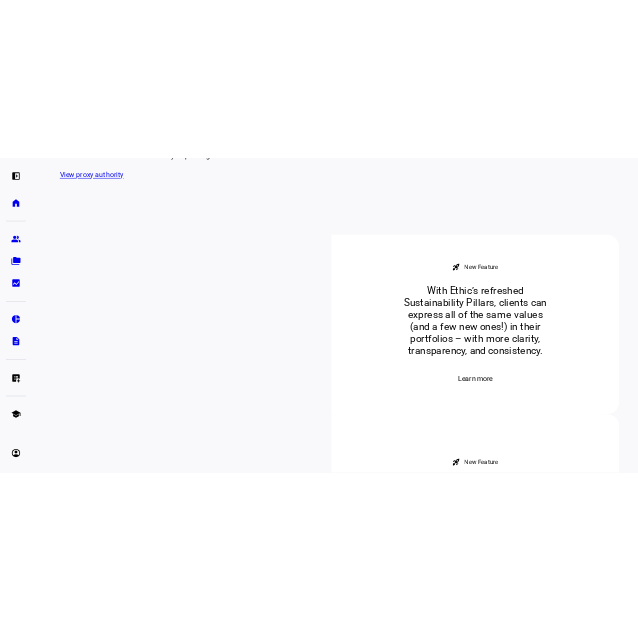 scroll, scrollTop: 702, scrollLeft: 0, axis: vertical 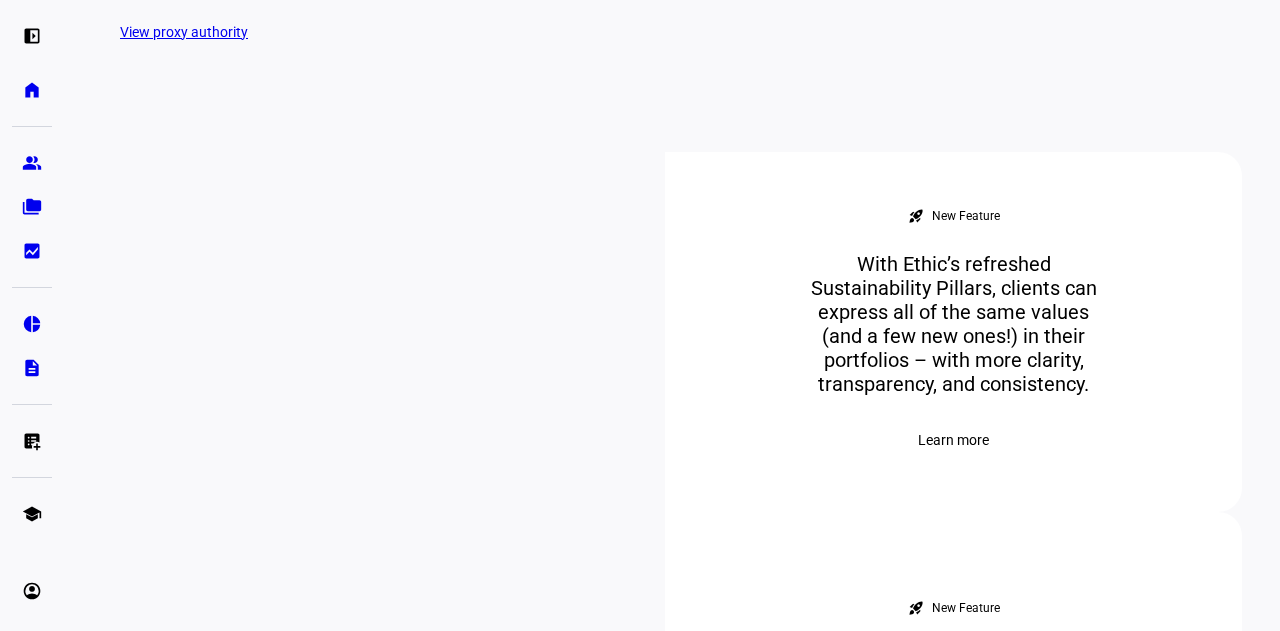click on "search clear" 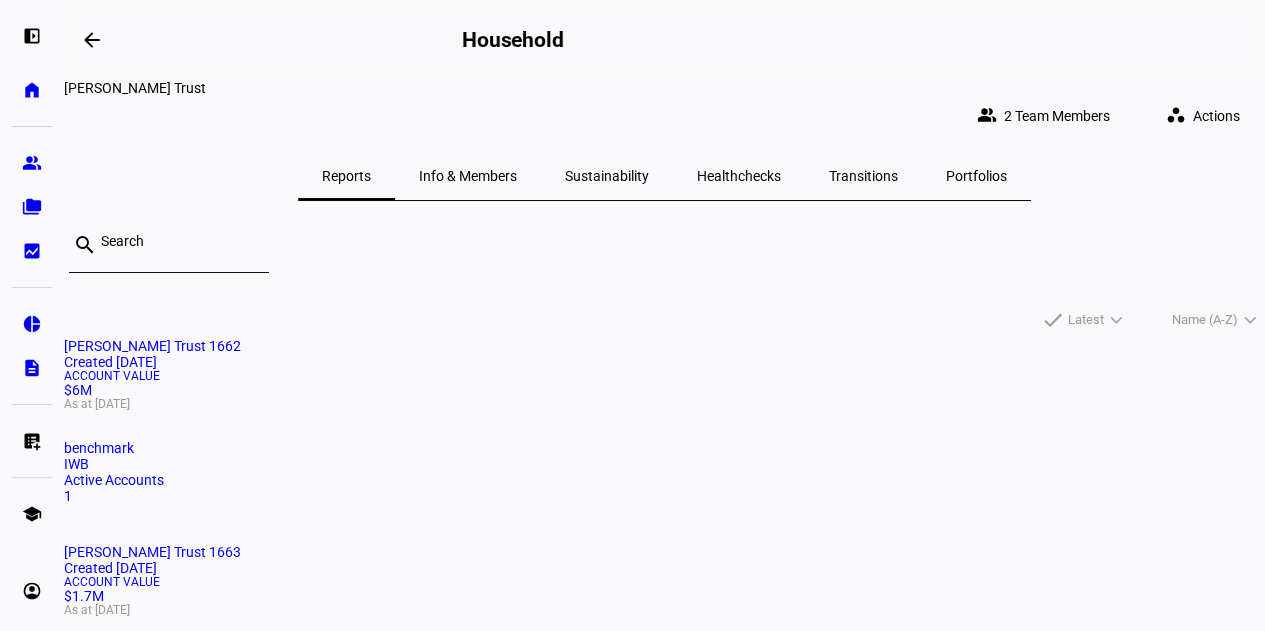 click on "Daniel Lurie Trust 1662  Created 2 years ago" 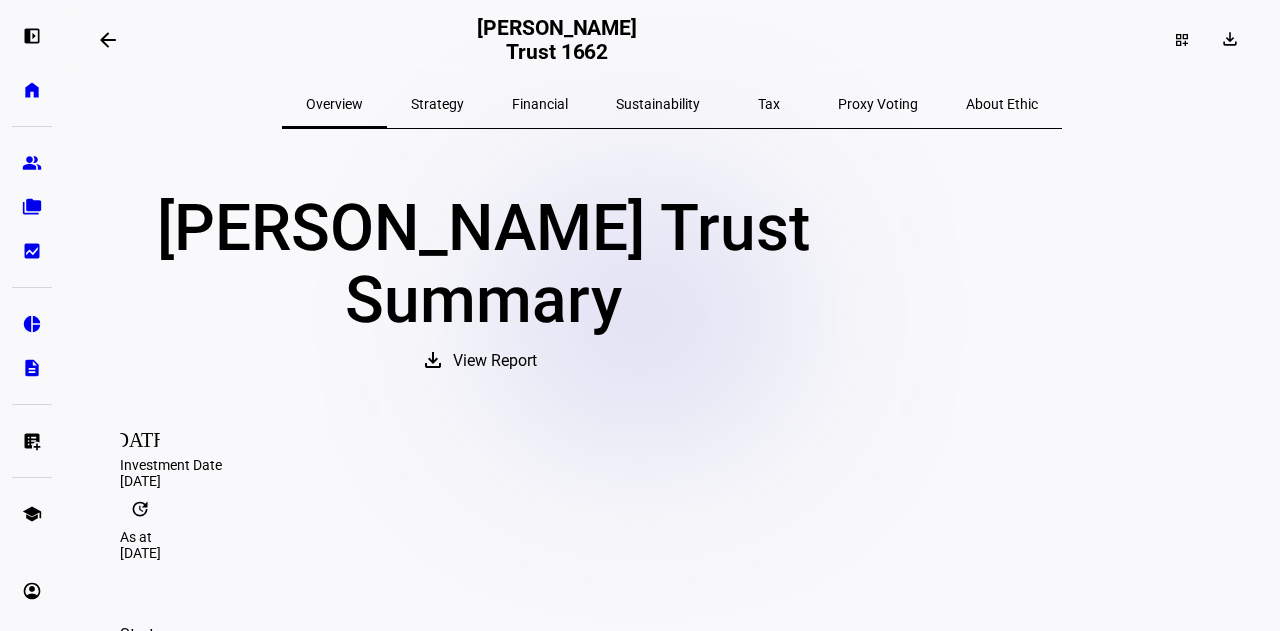 click on "Sustainability" at bounding box center (658, 104) 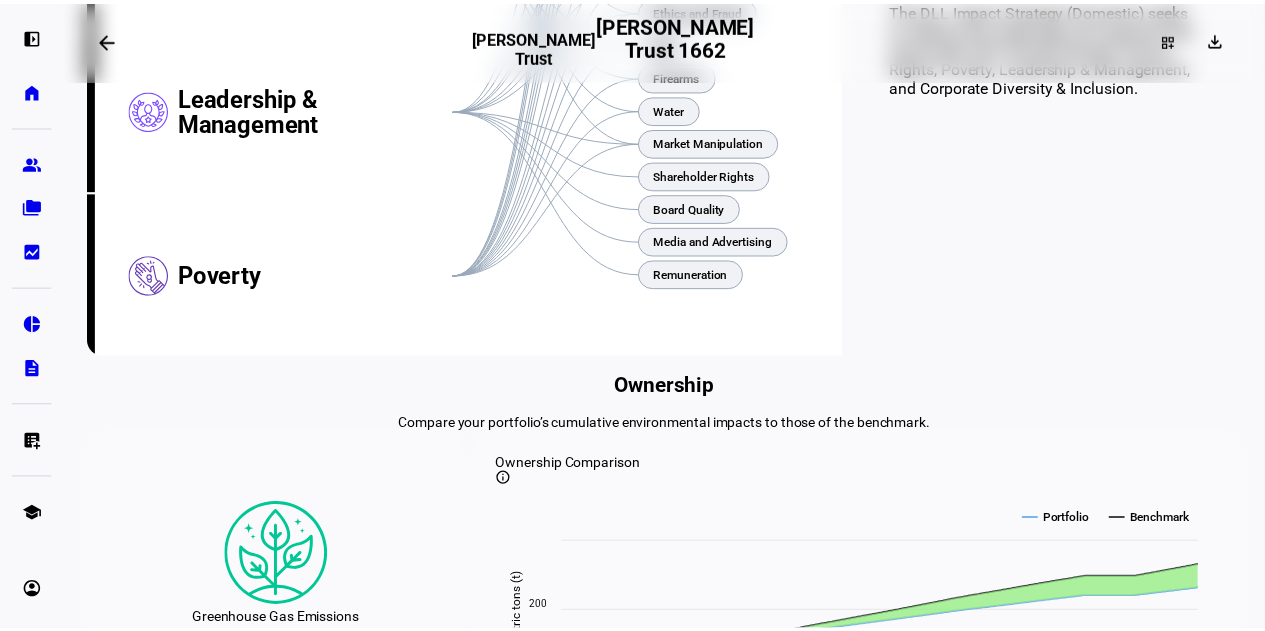 scroll, scrollTop: 756, scrollLeft: 0, axis: vertical 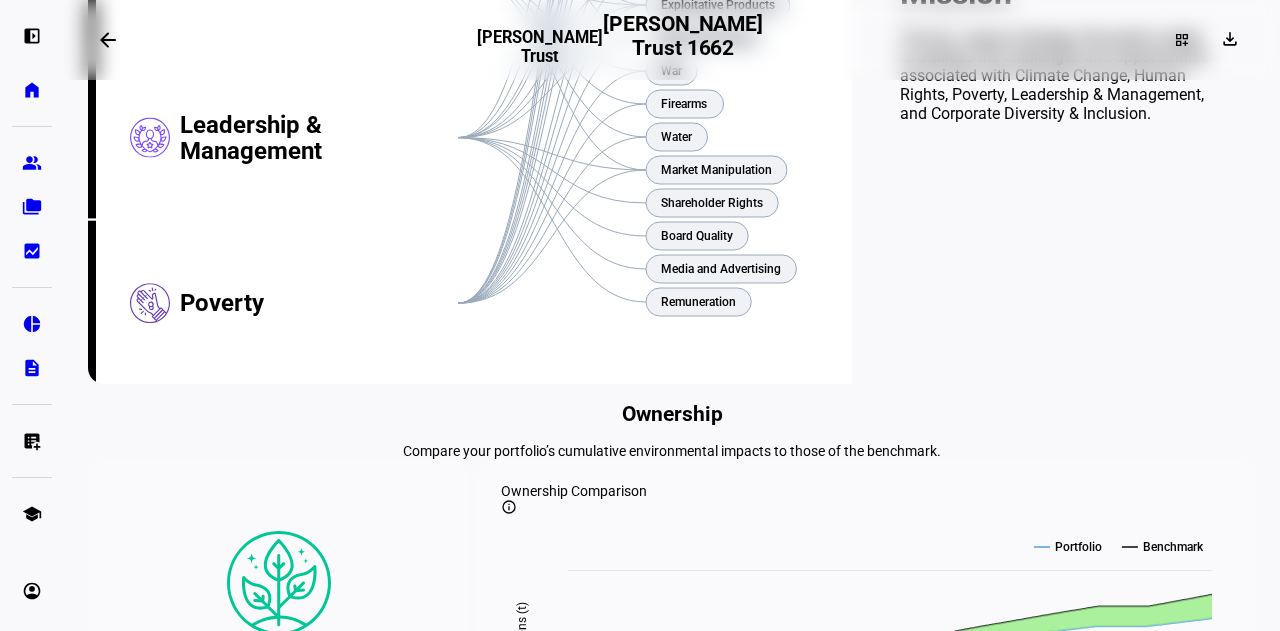 click on "arrow_backwards" 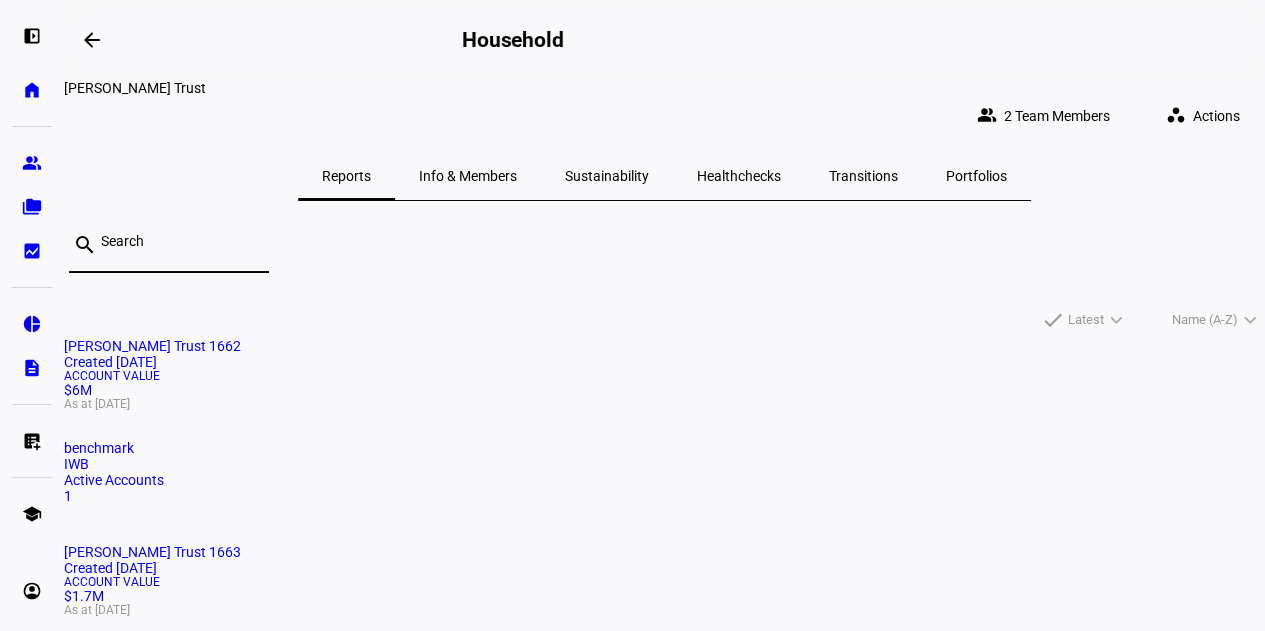 click at bounding box center (177, 241) 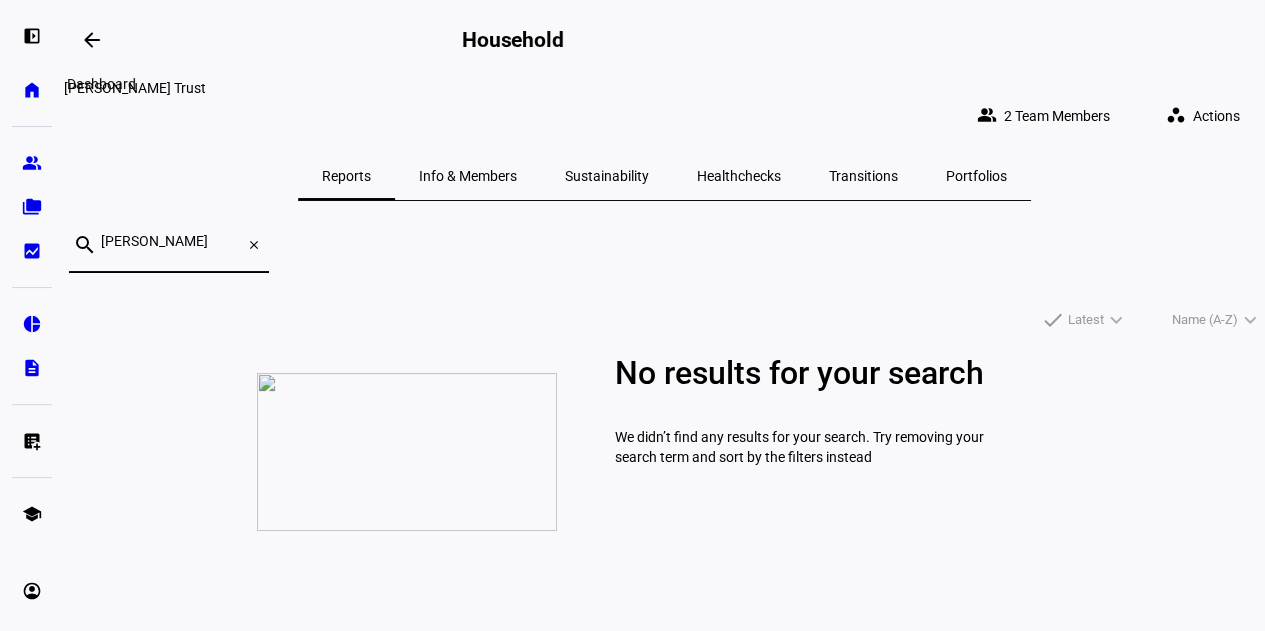 type on "kear" 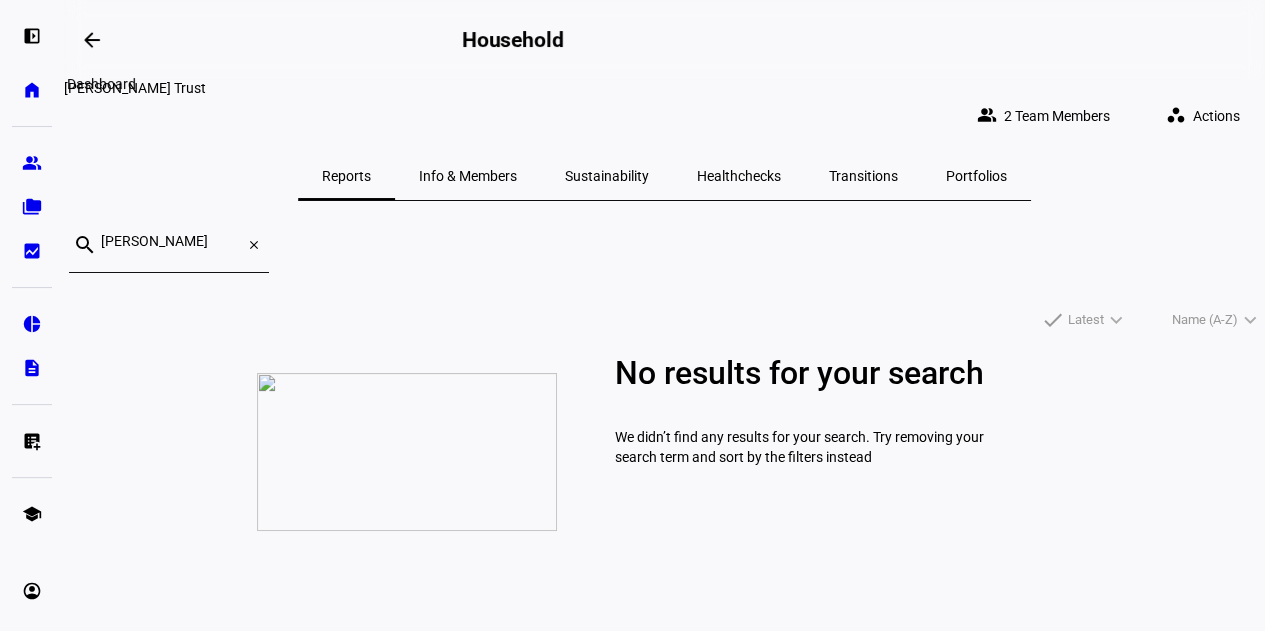 click on "arrow_backwards" at bounding box center [92, 40] 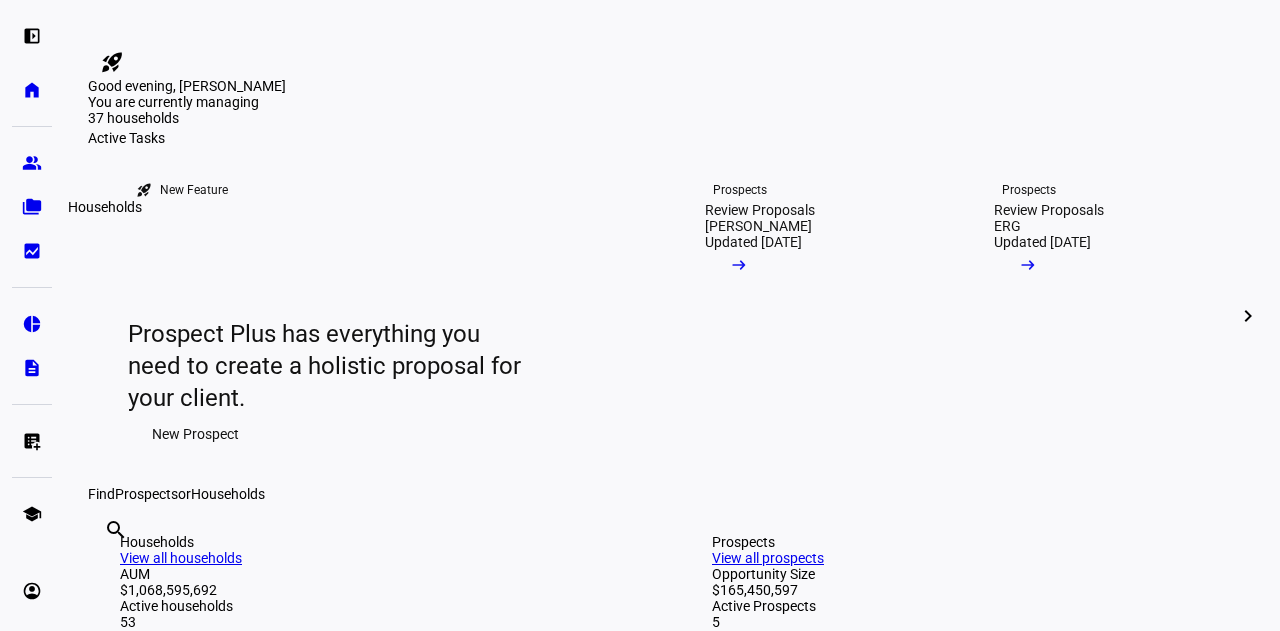 click on "folder_copy" at bounding box center [32, 207] 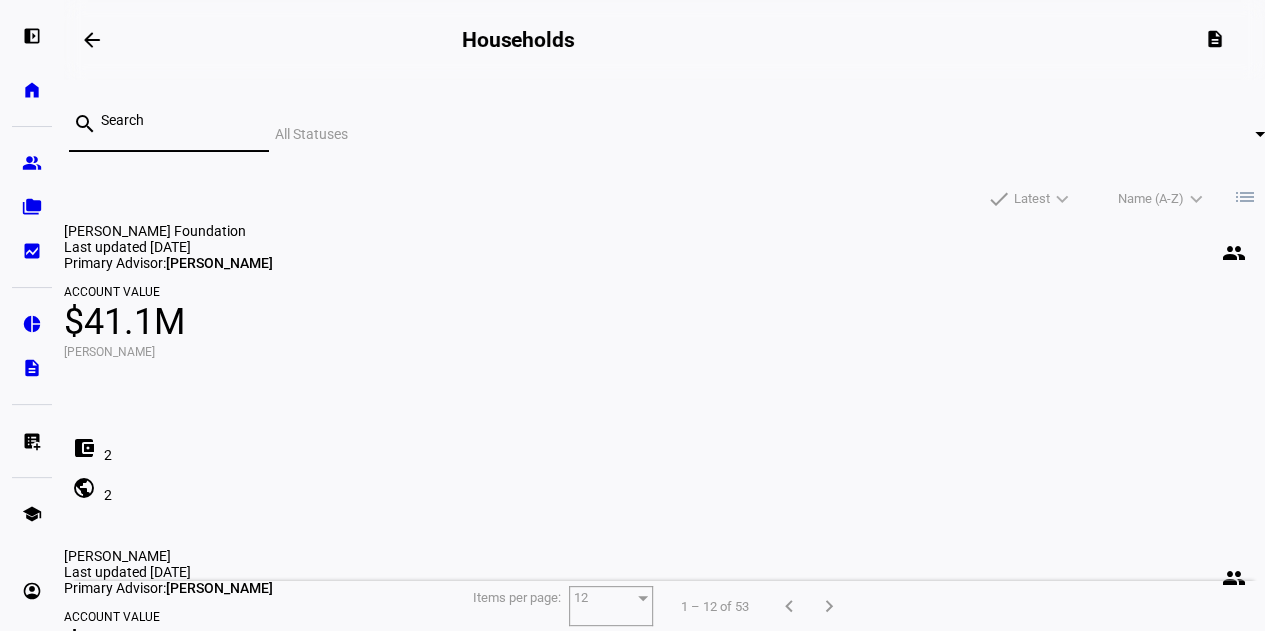 click at bounding box center (177, 120) 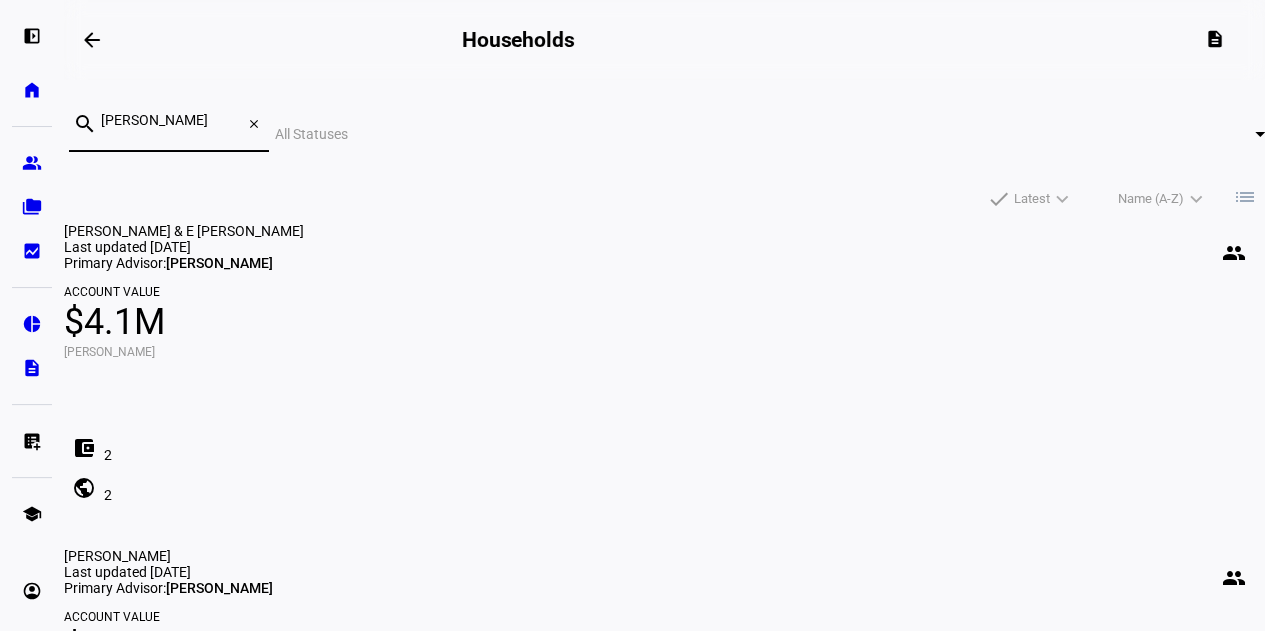 type on "kearn" 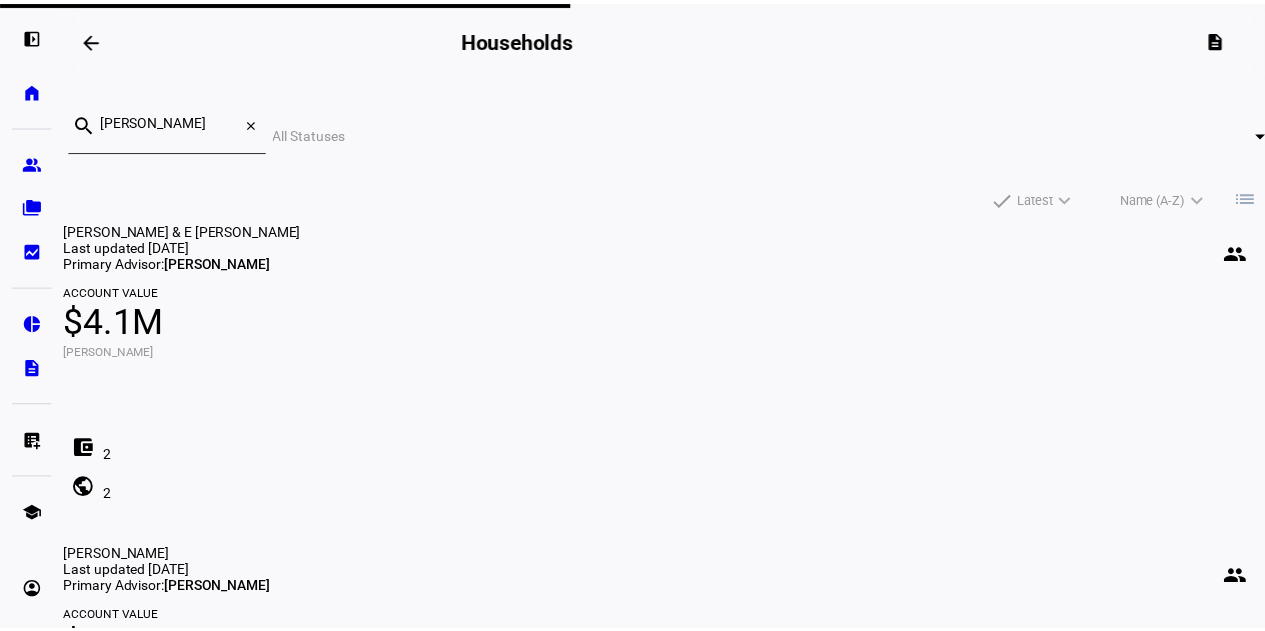 scroll, scrollTop: 0, scrollLeft: 0, axis: both 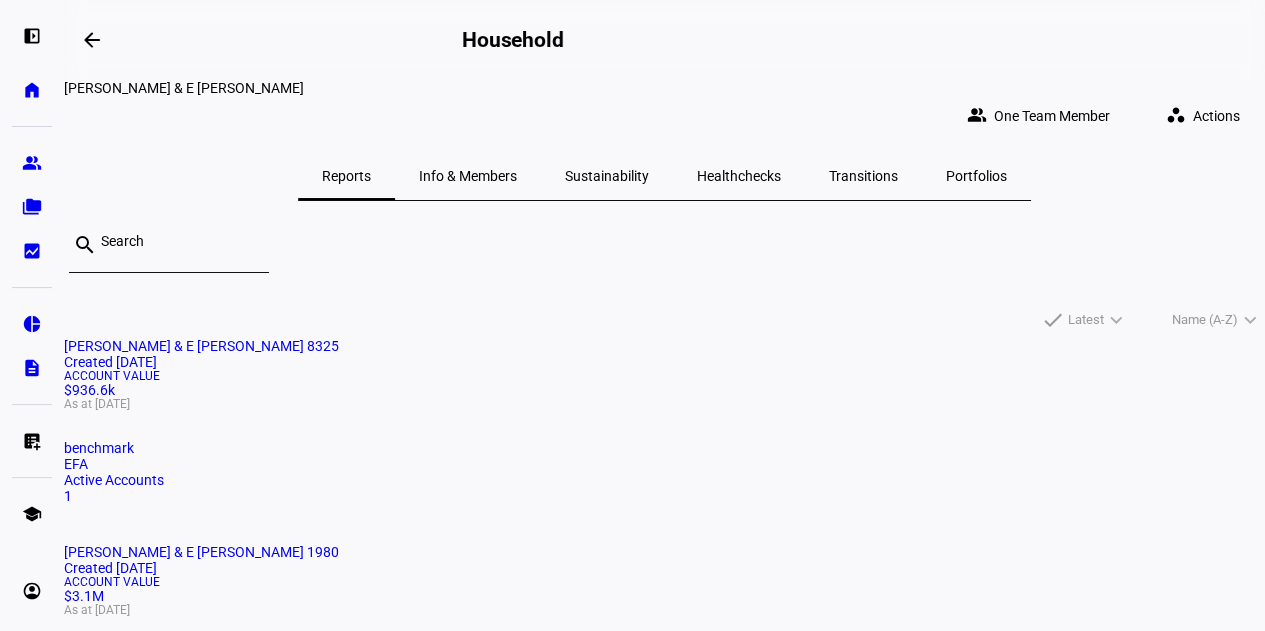 click on "Sustainability" at bounding box center [607, 176] 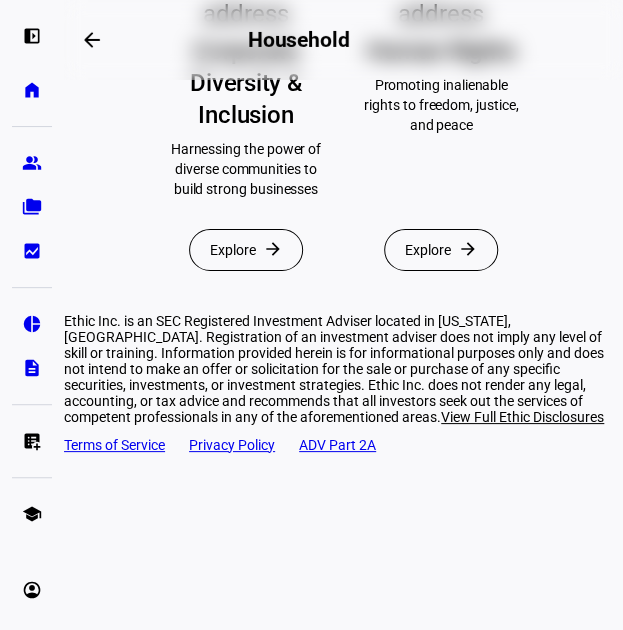 scroll, scrollTop: 1737, scrollLeft: 0, axis: vertical 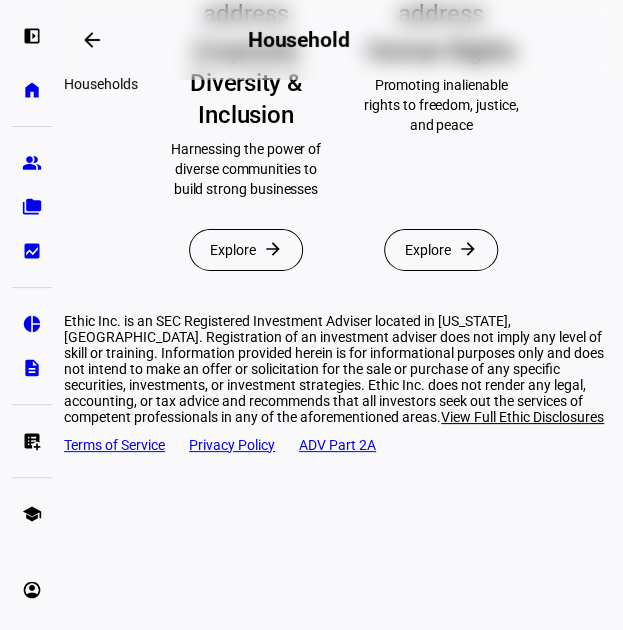 click at bounding box center (92, 40) 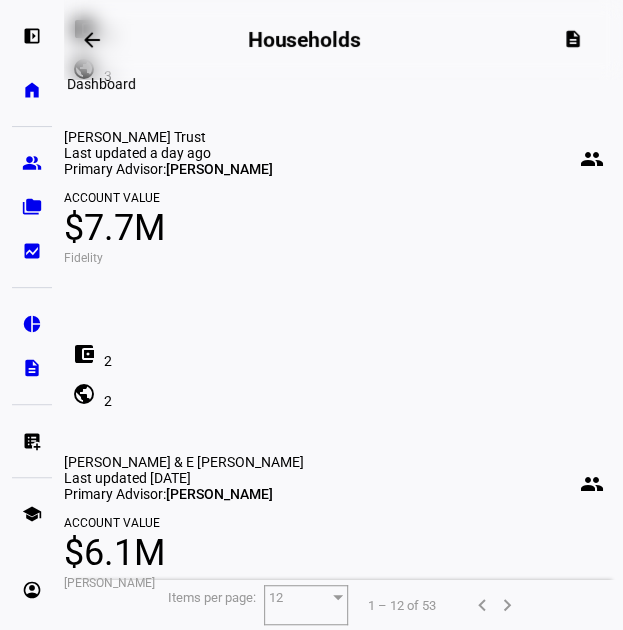 click on "arrow_backwards" at bounding box center (92, 40) 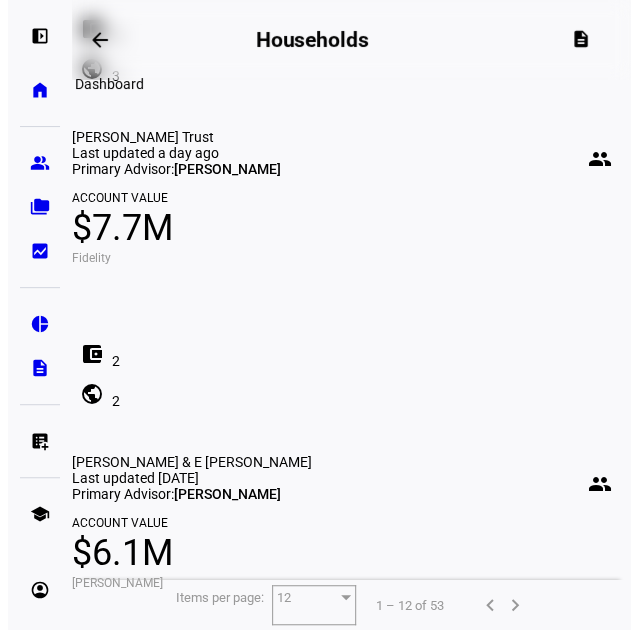 scroll, scrollTop: 0, scrollLeft: 0, axis: both 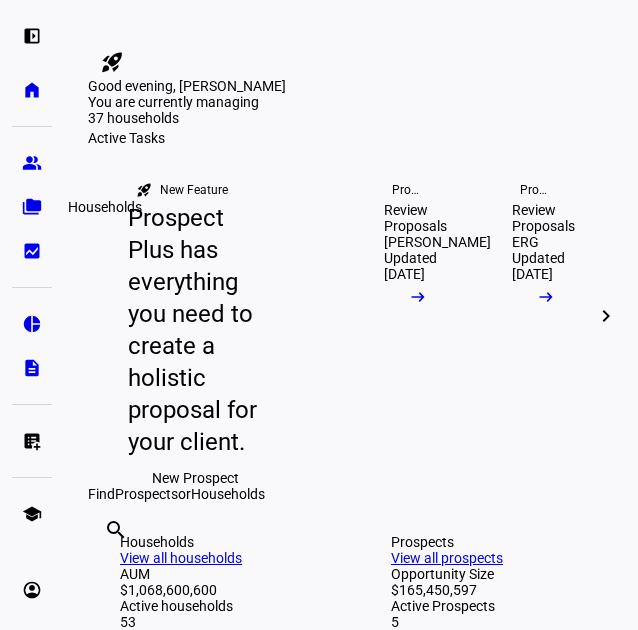 click on "folder_copy" at bounding box center (32, 207) 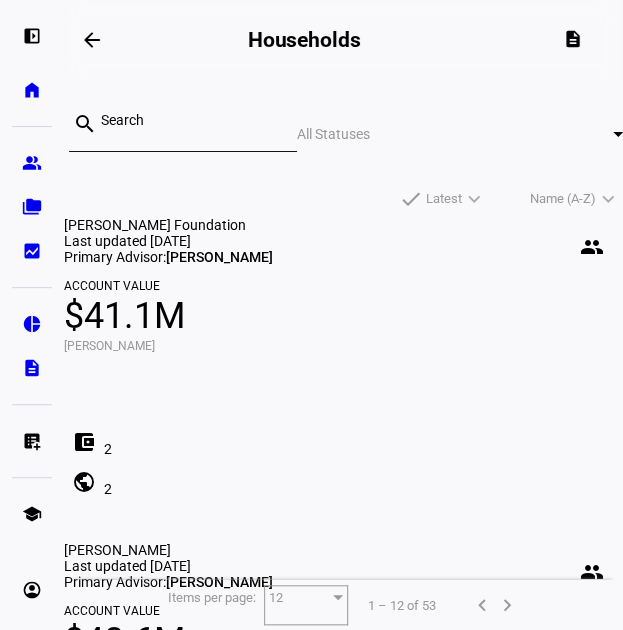 click 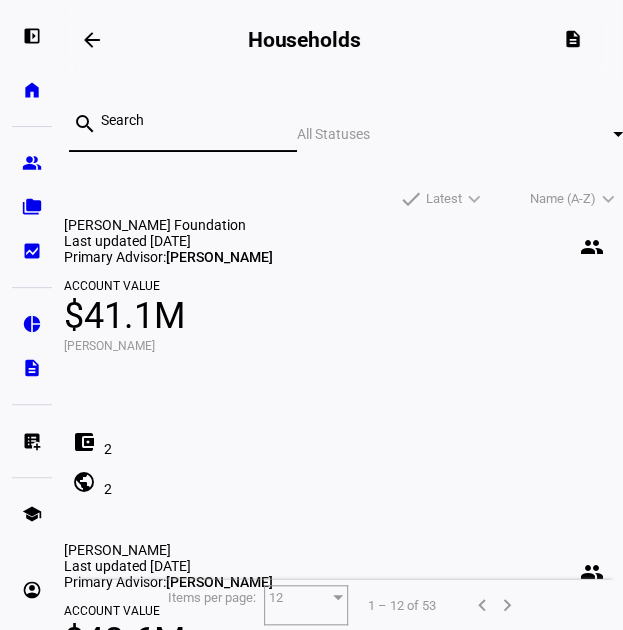click at bounding box center (191, 120) 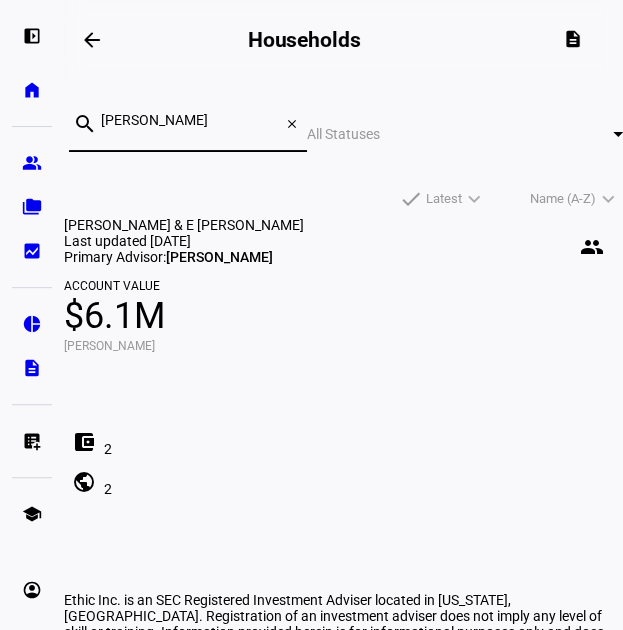 type on "fowle" 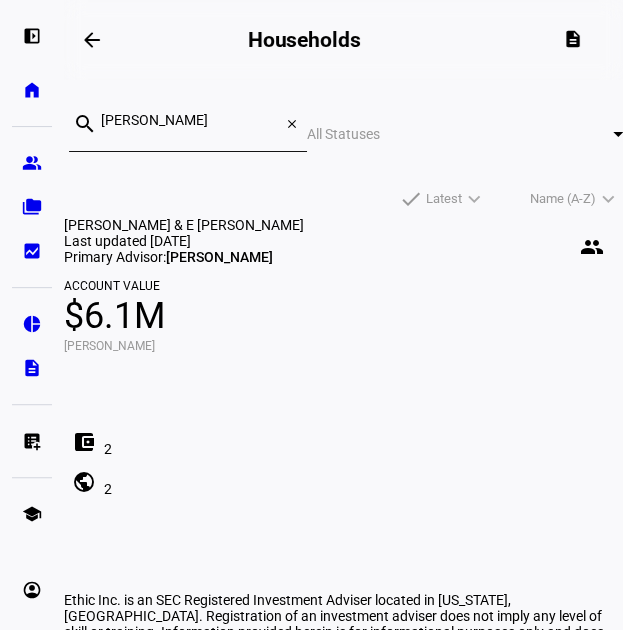 click on "J Fowler & E Fowler  people   Last updated 2 days ago  Primary Advisor:   Jim Fuson Account Value $6.1M Schwab account_balance_wallet 2 public 2" 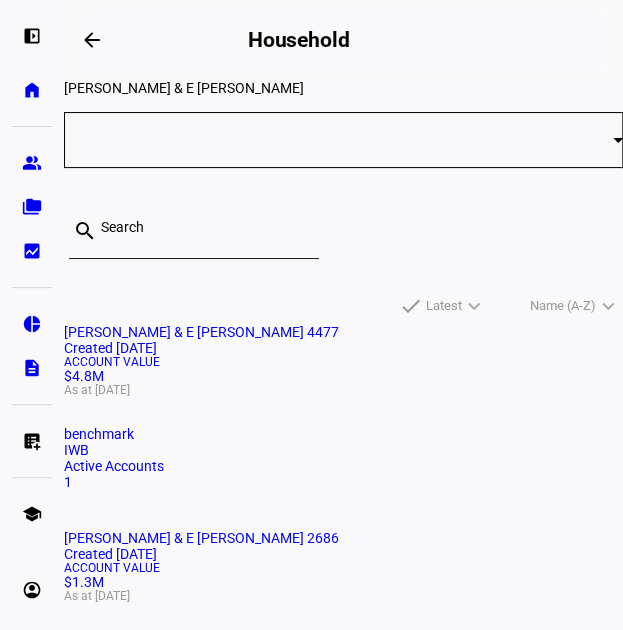 click on "J Fowler & E Fowler 4477  Created 2 years ago  Account Value  $4.8M  As at Jul 14, 2025 benchmark IWB Active Accounts 1" 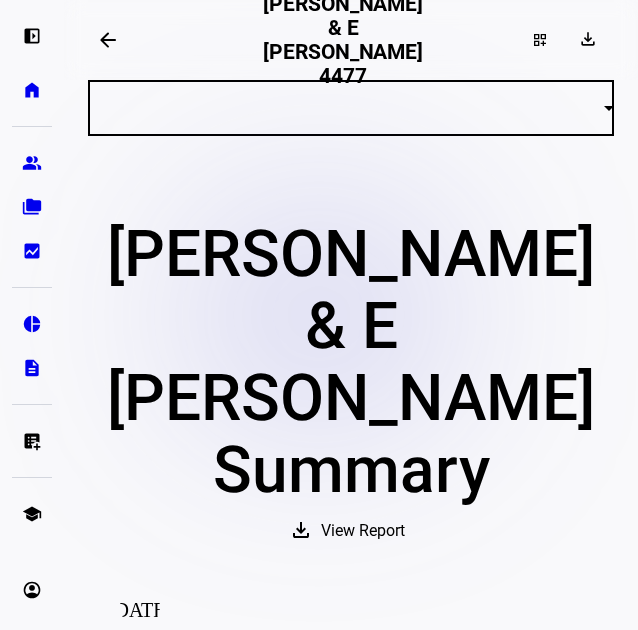 click at bounding box center [346, 108] 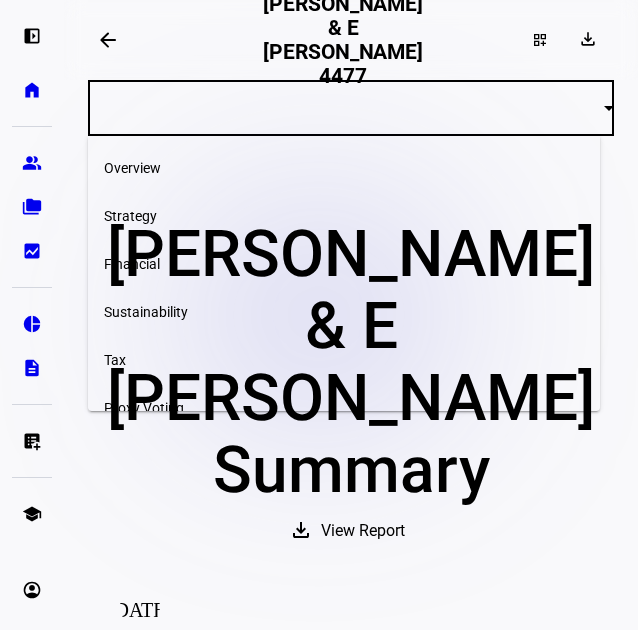 click on "Sustainability" at bounding box center [344, 312] 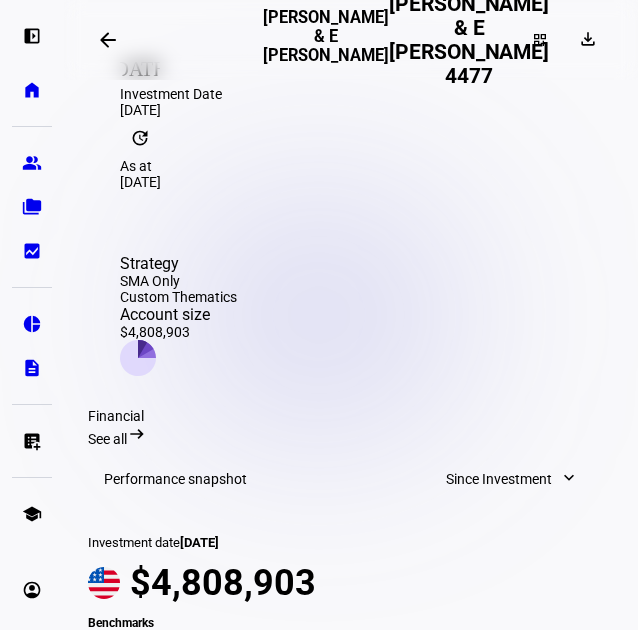scroll, scrollTop: 0, scrollLeft: 0, axis: both 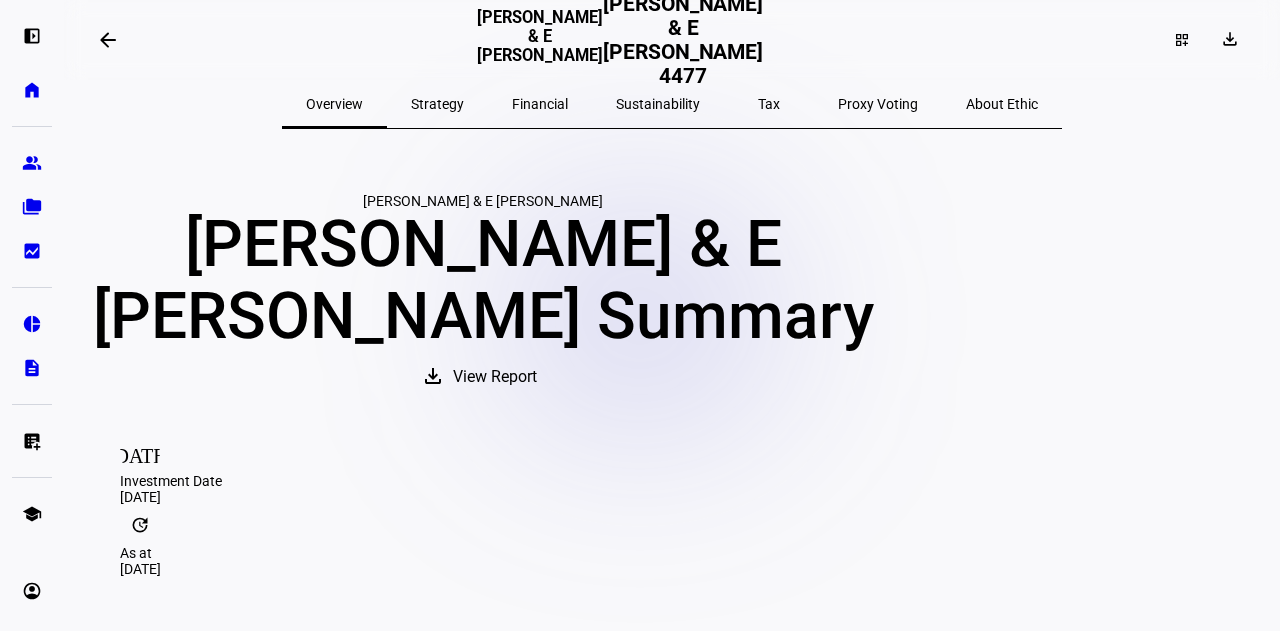 click on "Sustainability" at bounding box center [658, 104] 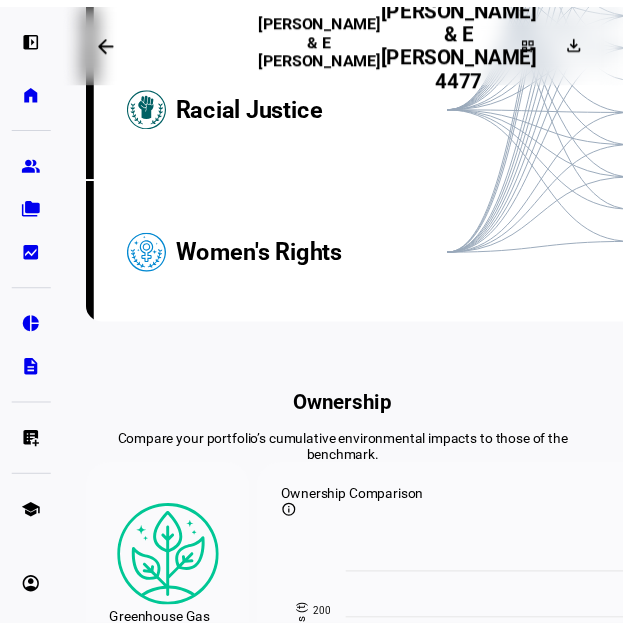 scroll, scrollTop: 762, scrollLeft: 0, axis: vertical 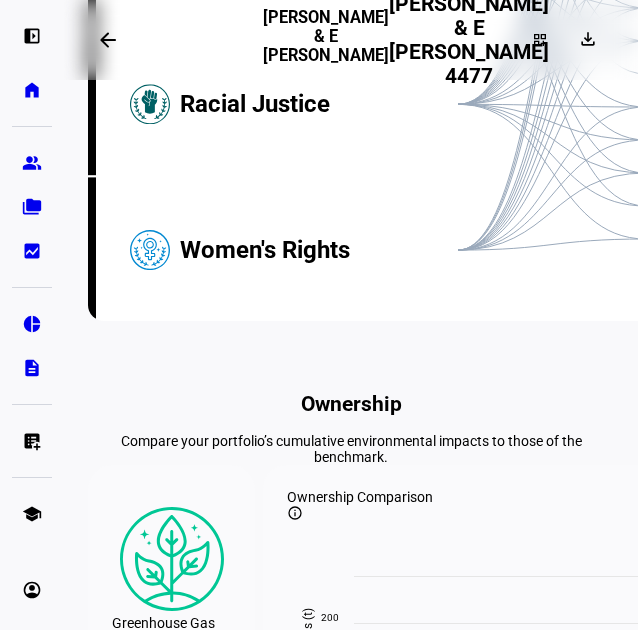 click on "arrow_backwards" 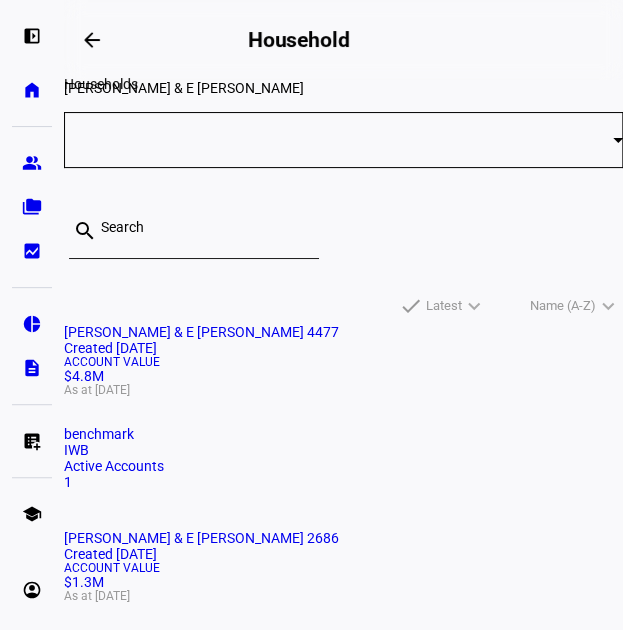 click at bounding box center (92, 40) 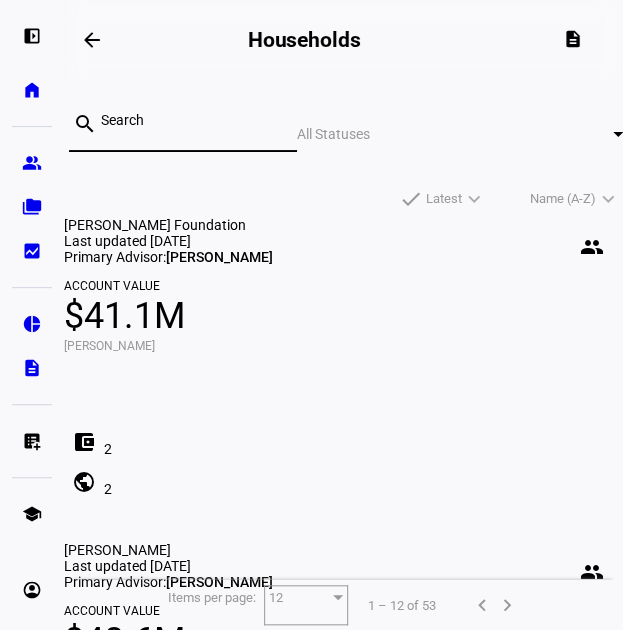 click at bounding box center [191, 120] 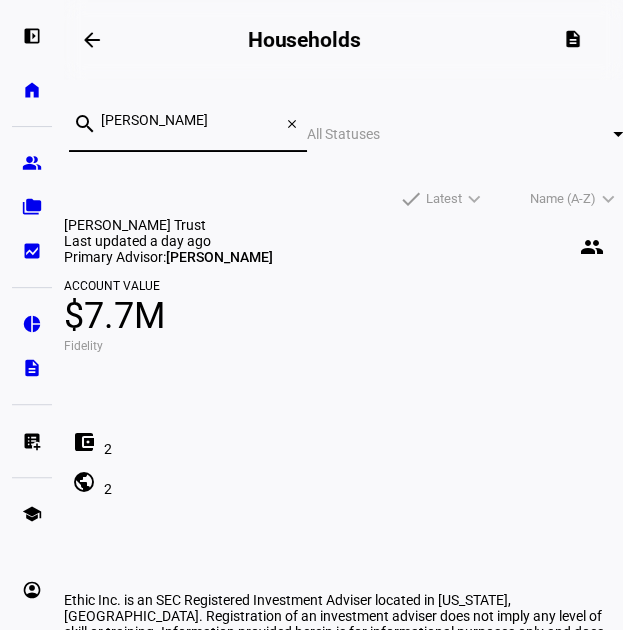 type on "lurie" 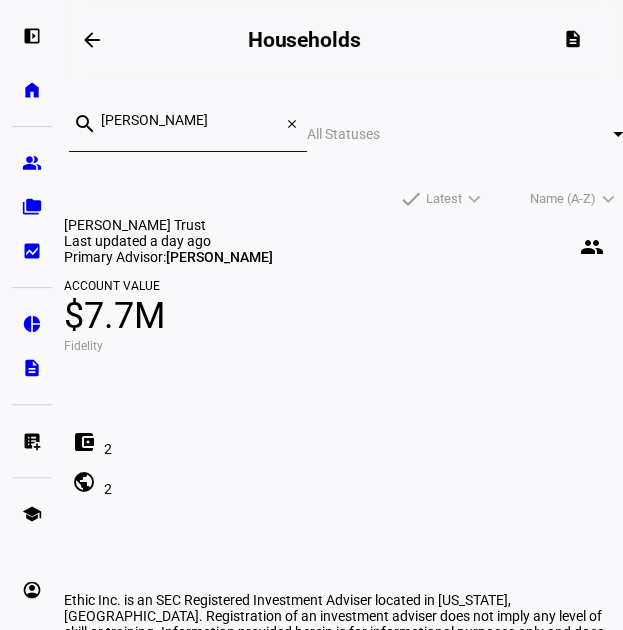 click on "Account Value" 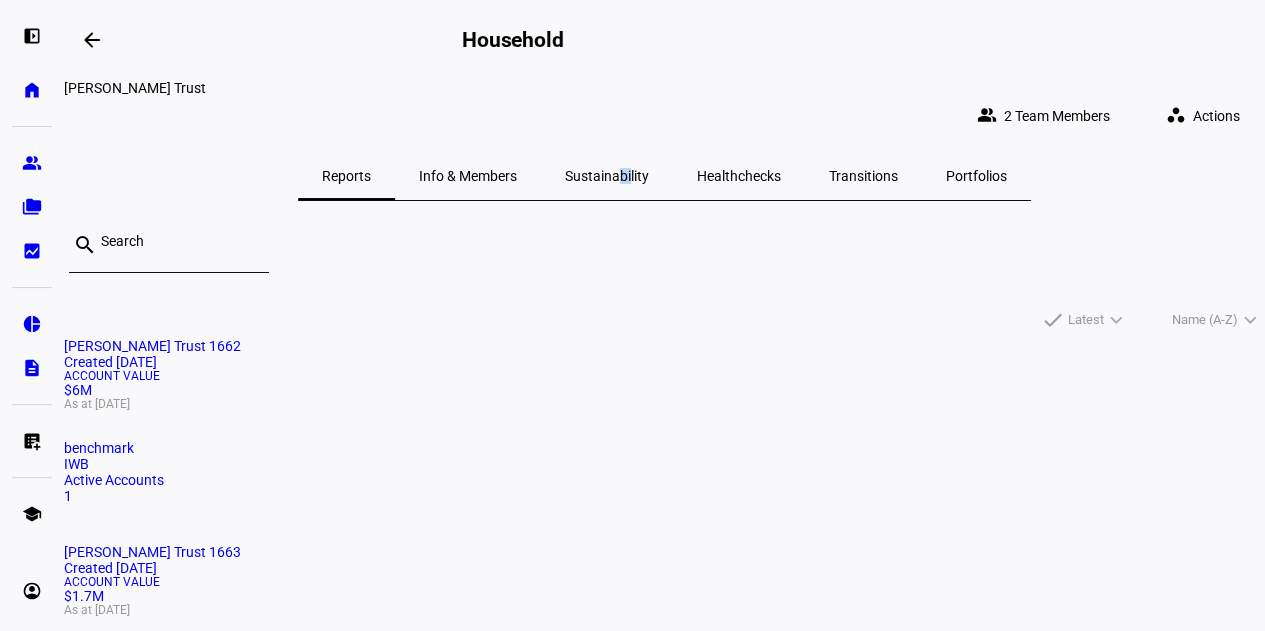 drag, startPoint x: 618, startPoint y: 183, endPoint x: 642, endPoint y: 151, distance: 40 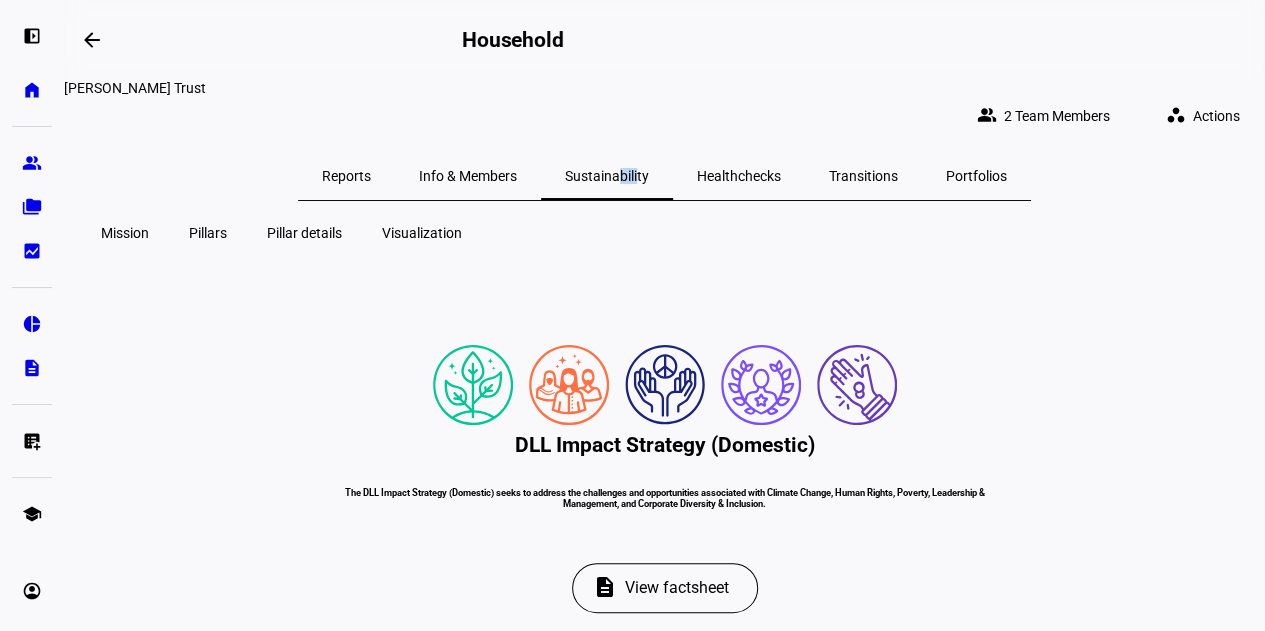 click on "Sustainability" at bounding box center [607, 176] 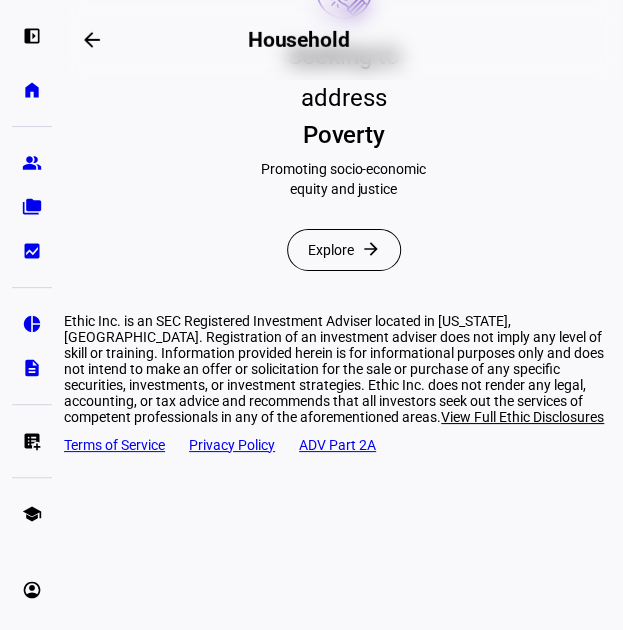 scroll, scrollTop: 1636, scrollLeft: 0, axis: vertical 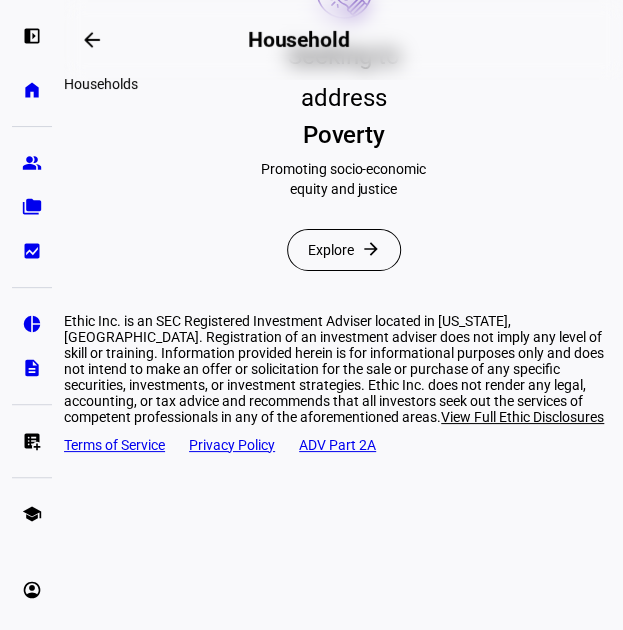 click at bounding box center [92, 40] 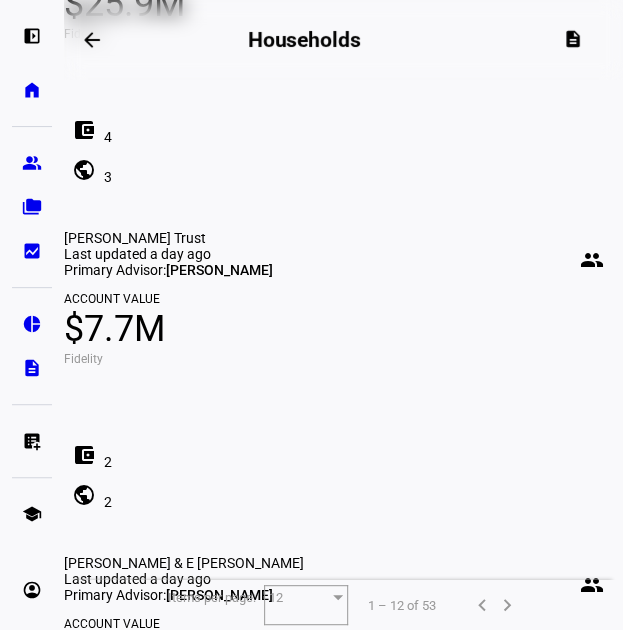 click at bounding box center (92, 40) 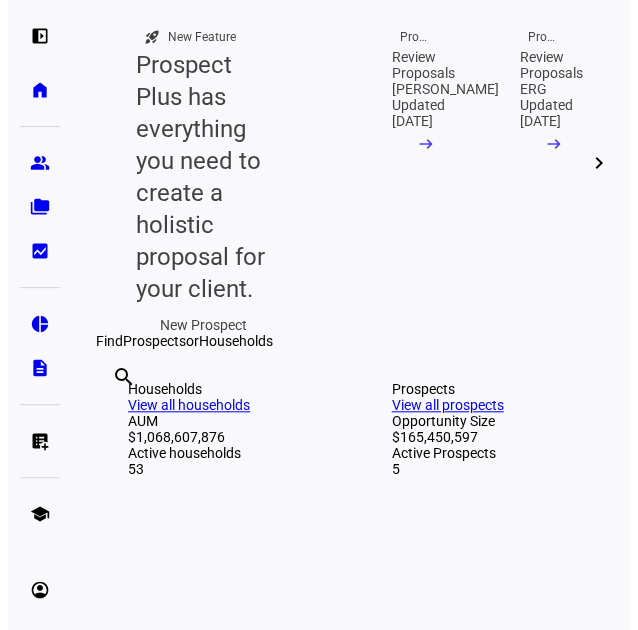 scroll, scrollTop: 0, scrollLeft: 0, axis: both 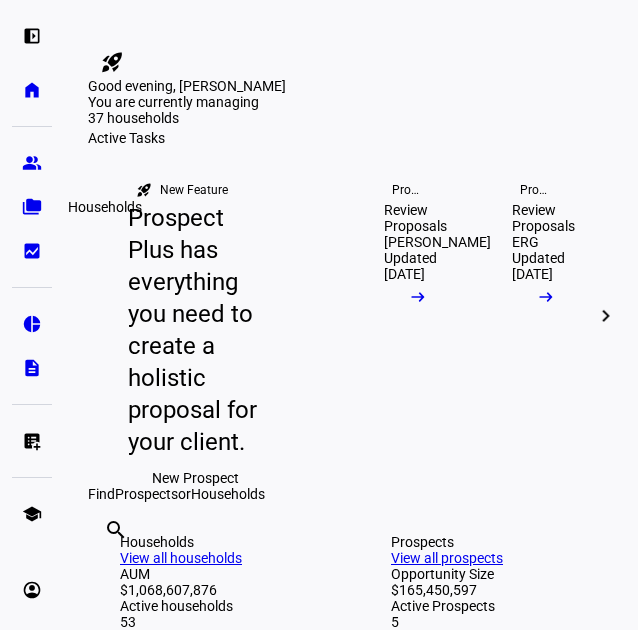 click on "folder_copy" at bounding box center [32, 207] 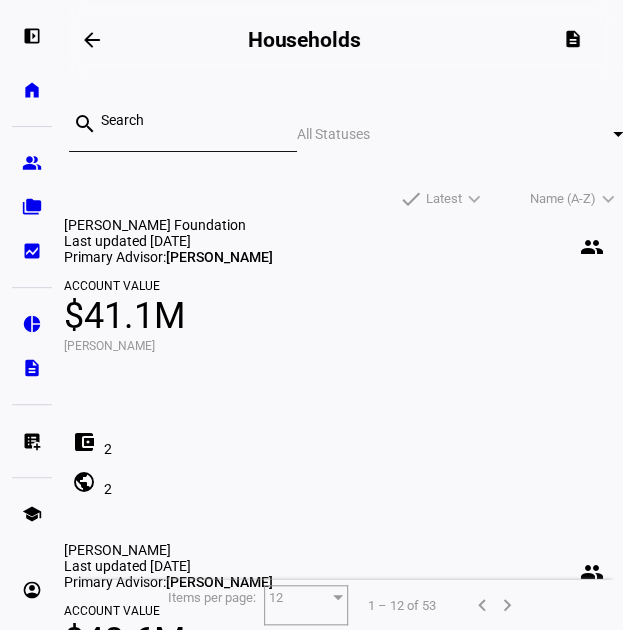 drag, startPoint x: 192, startPoint y: 150, endPoint x: 236, endPoint y: 117, distance: 55 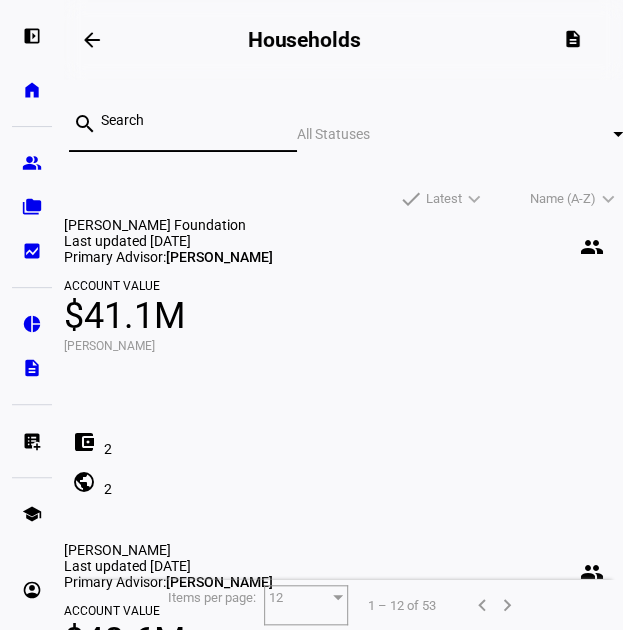click at bounding box center (191, 120) 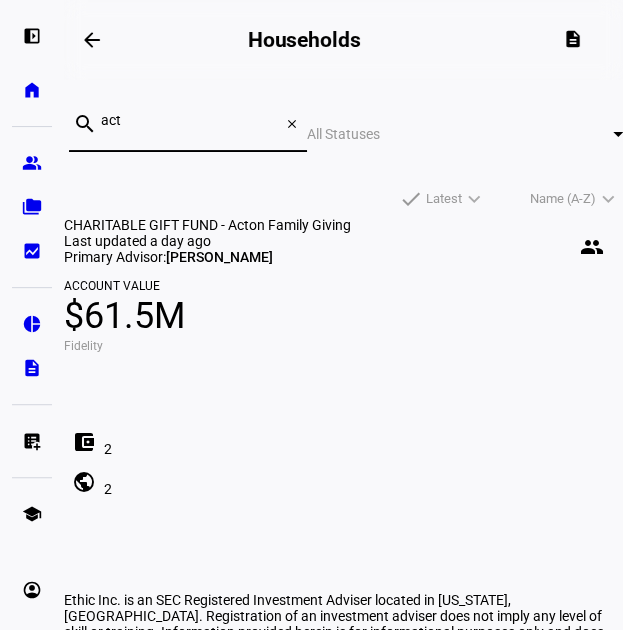 type on "act" 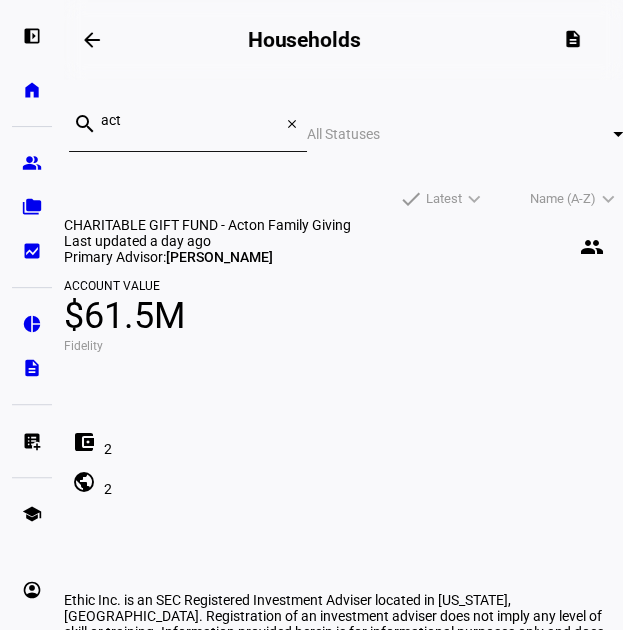 click on "CHARITABLE GIFT FUND - Acton Family Giving" 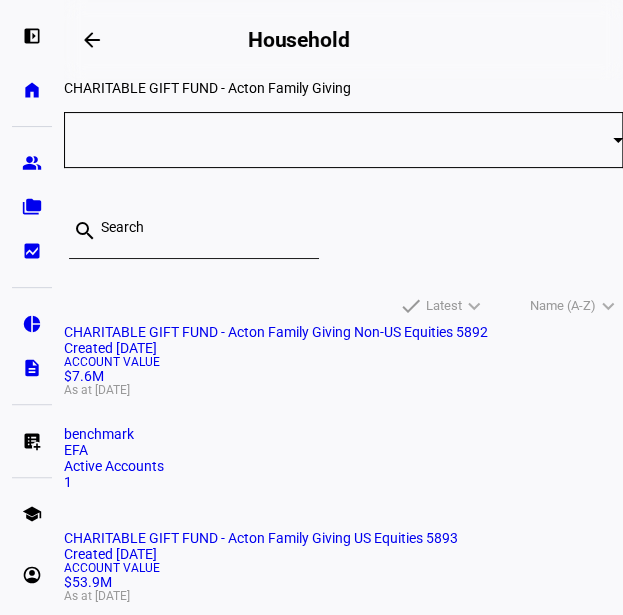 click on "CHARITABLE GIFT FUND - Acton Family Giving Non-US Equities 5892" 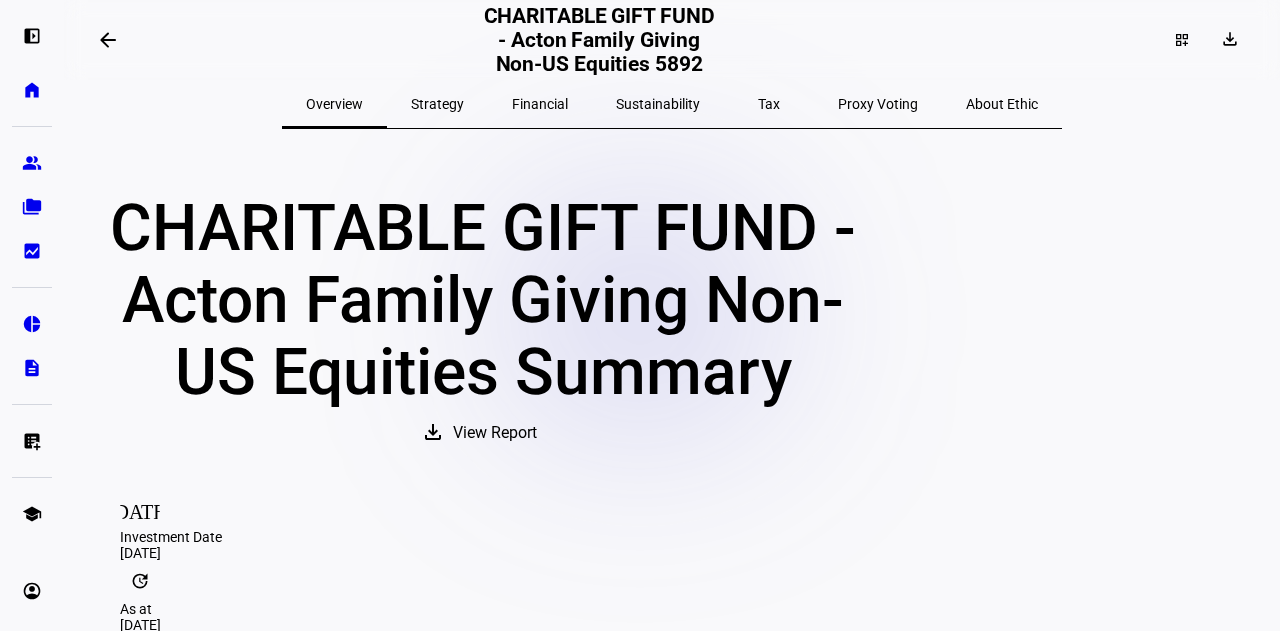 click on "Sustainability" at bounding box center [658, 104] 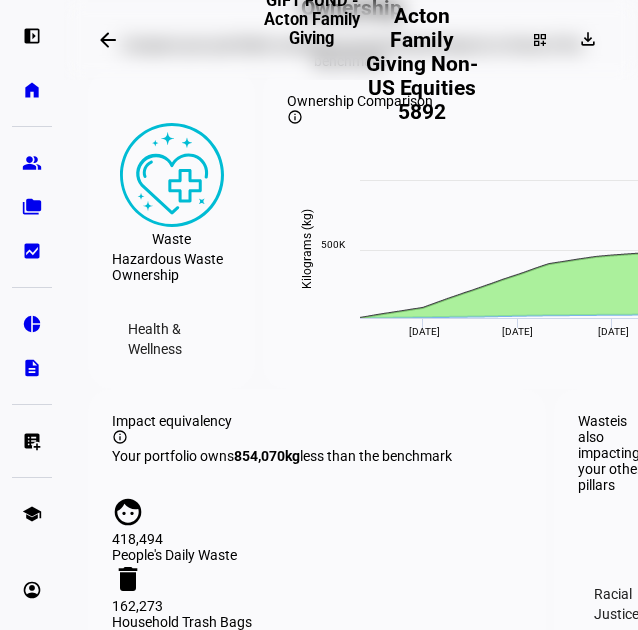scroll, scrollTop: 0, scrollLeft: 0, axis: both 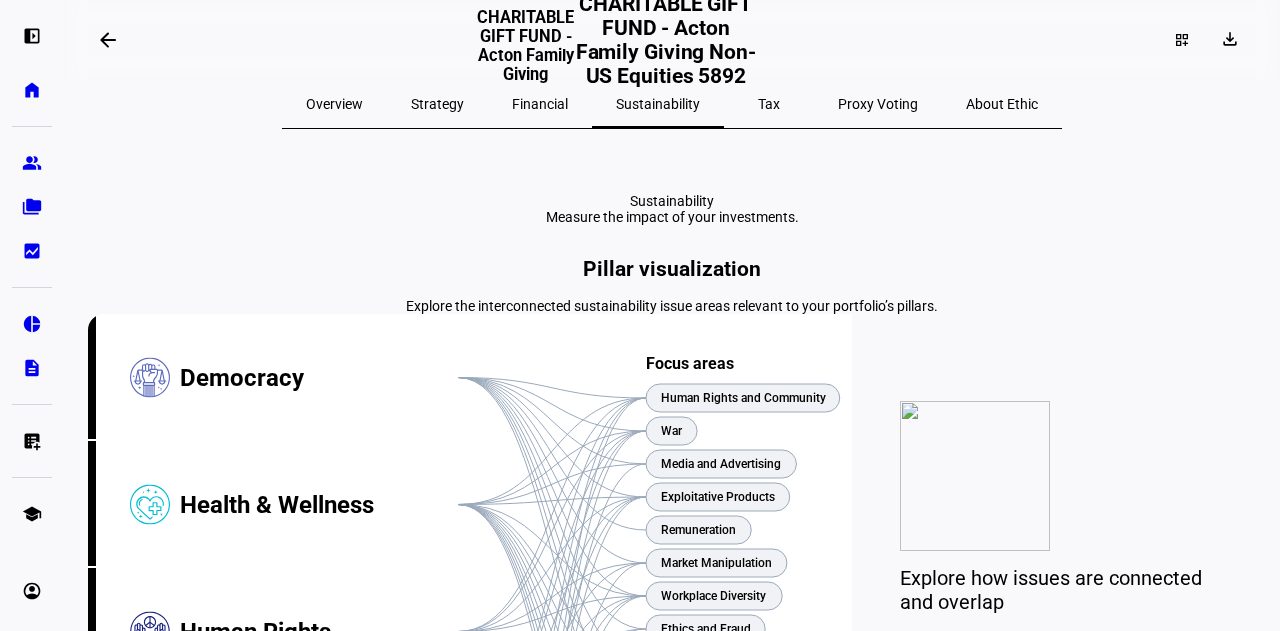 click 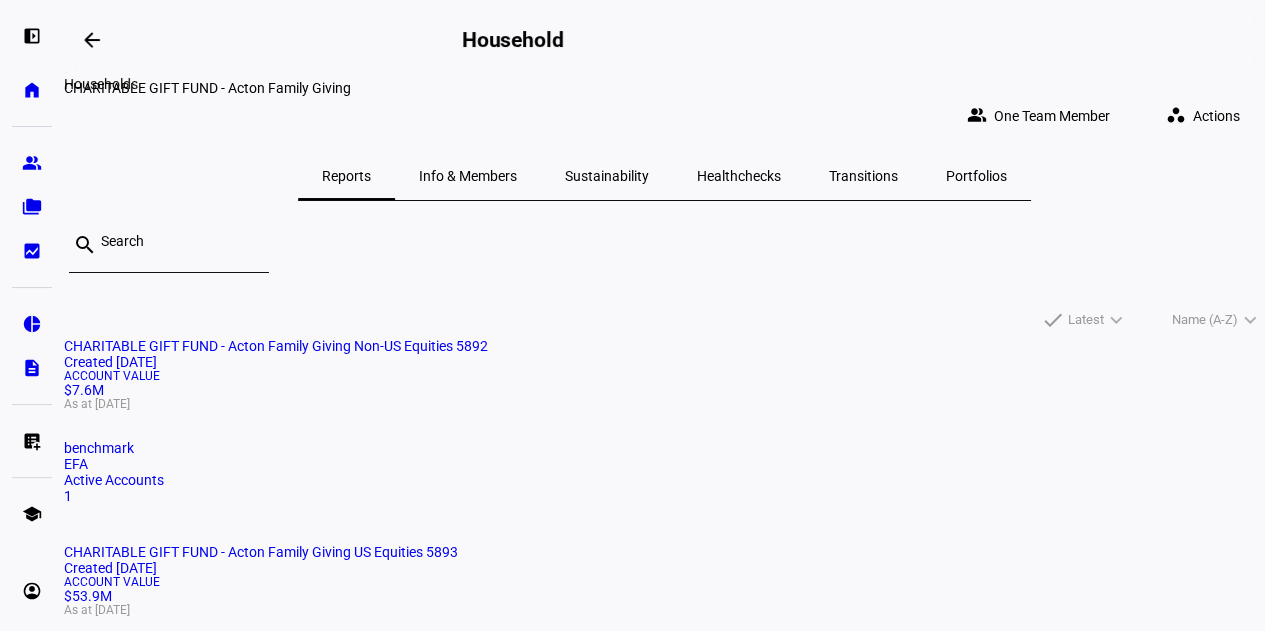 click on "arrow_backwards" at bounding box center [92, 40] 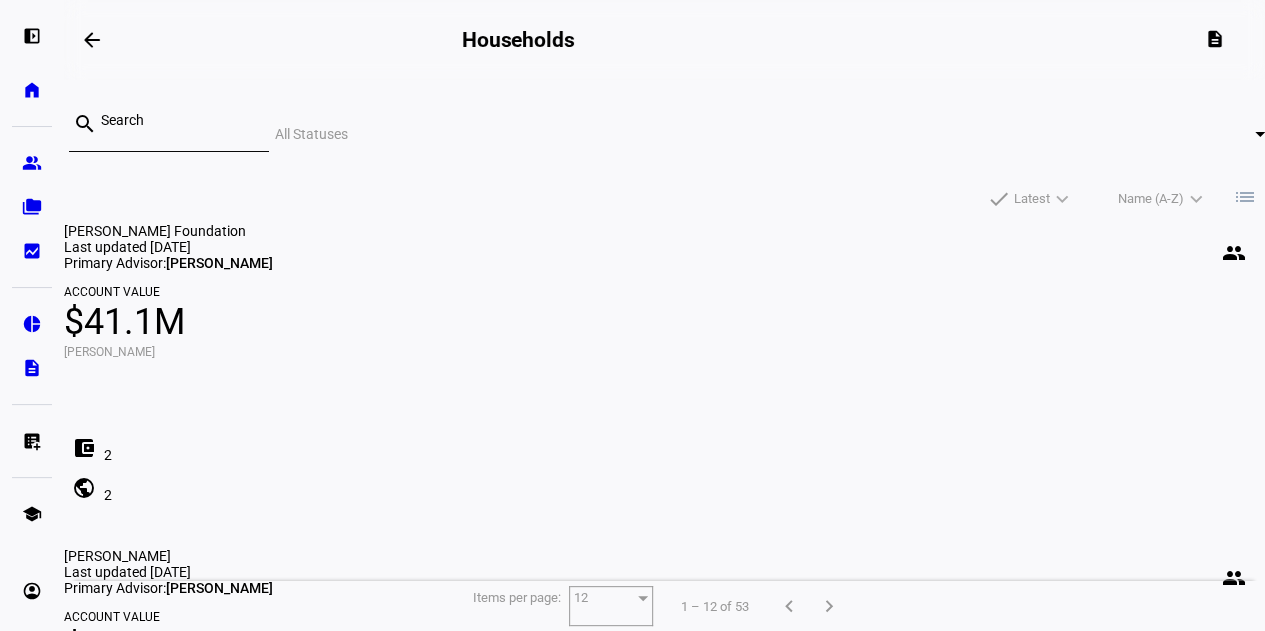 click 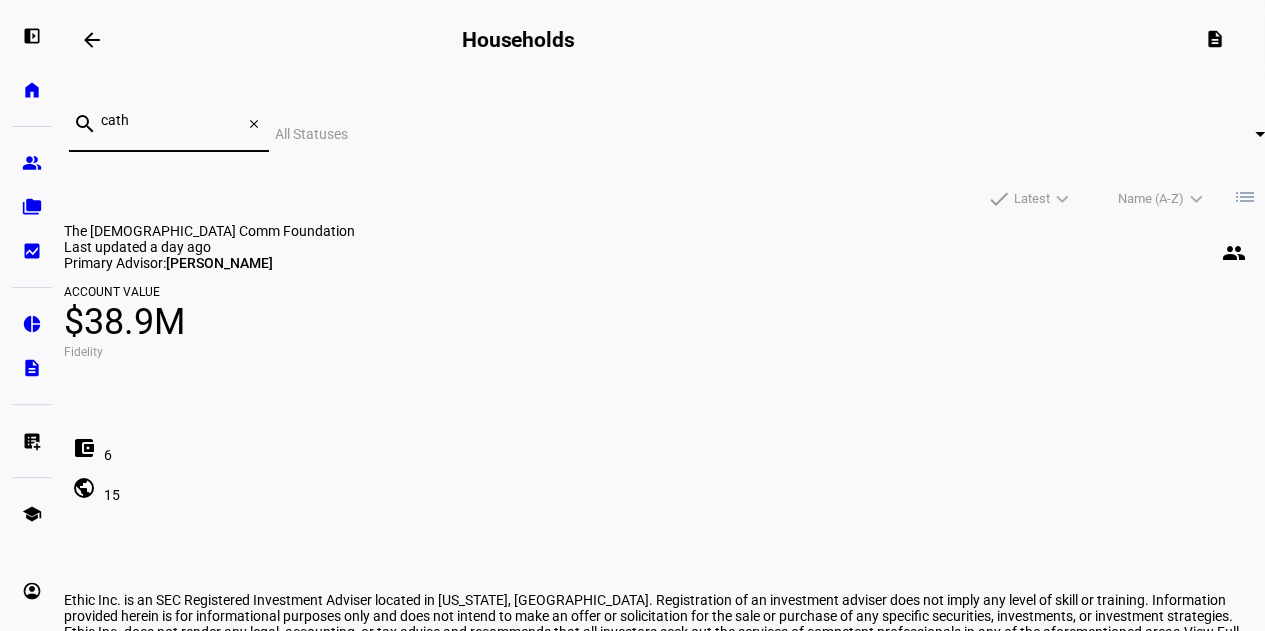 type on "cath" 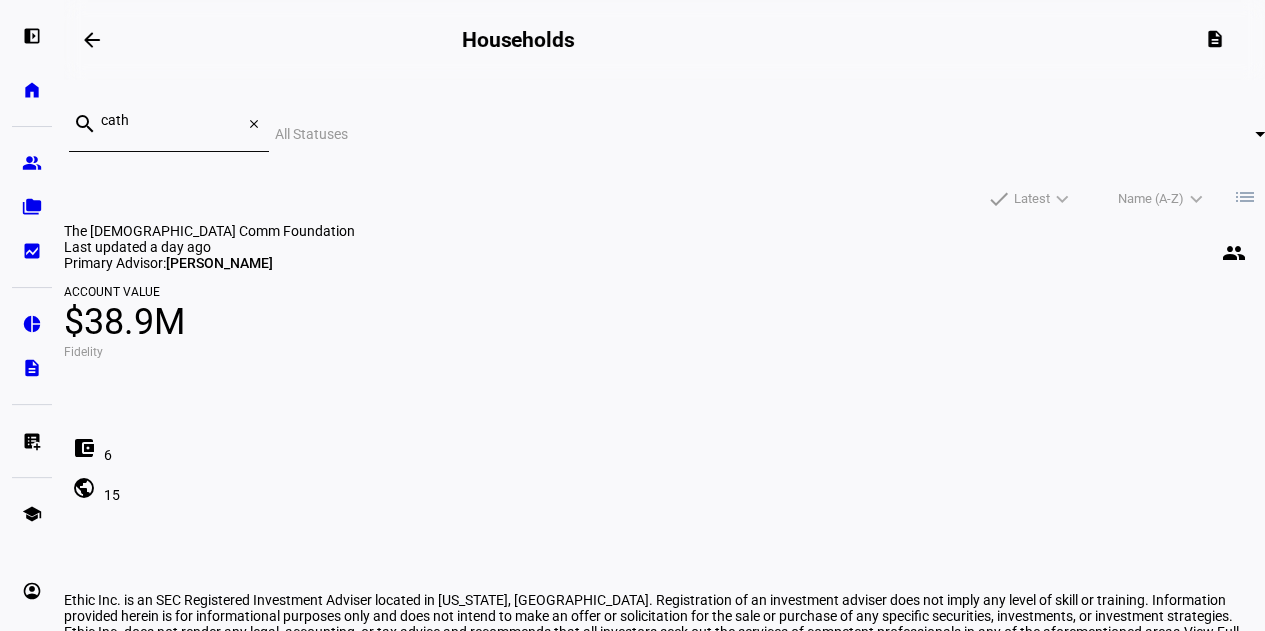 click on "The [DEMOGRAPHIC_DATA] Comm Foundation" 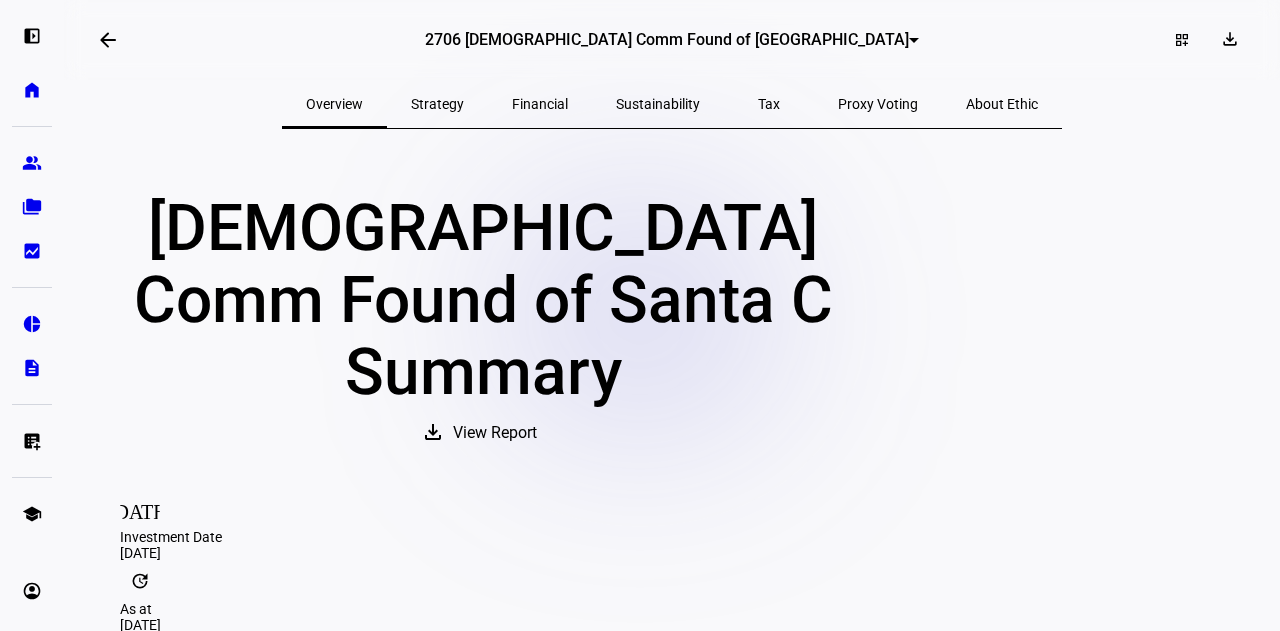 click on "Sustainability" at bounding box center (658, 104) 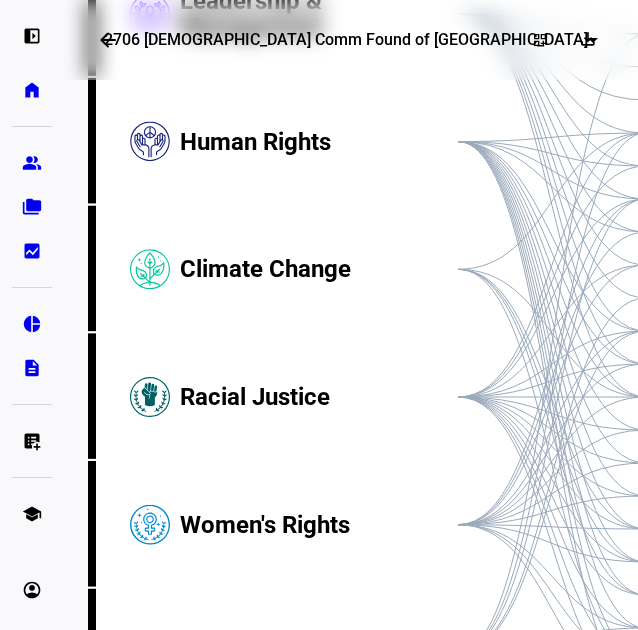 click on "Human Rights" 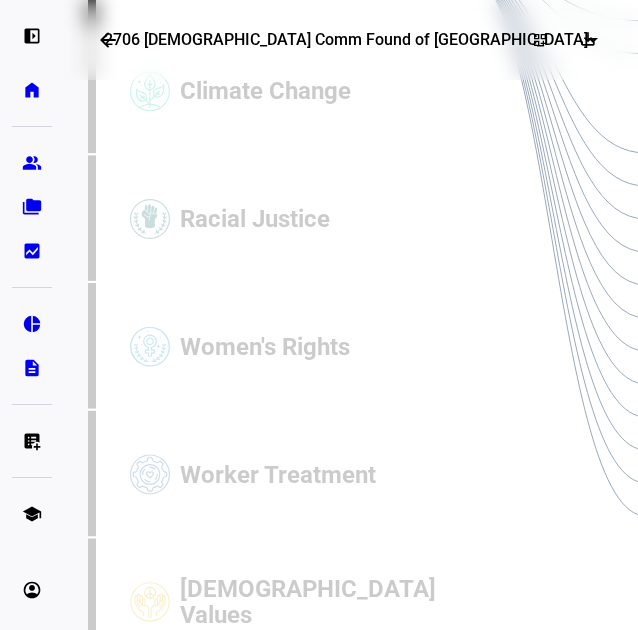 scroll, scrollTop: 585, scrollLeft: 0, axis: vertical 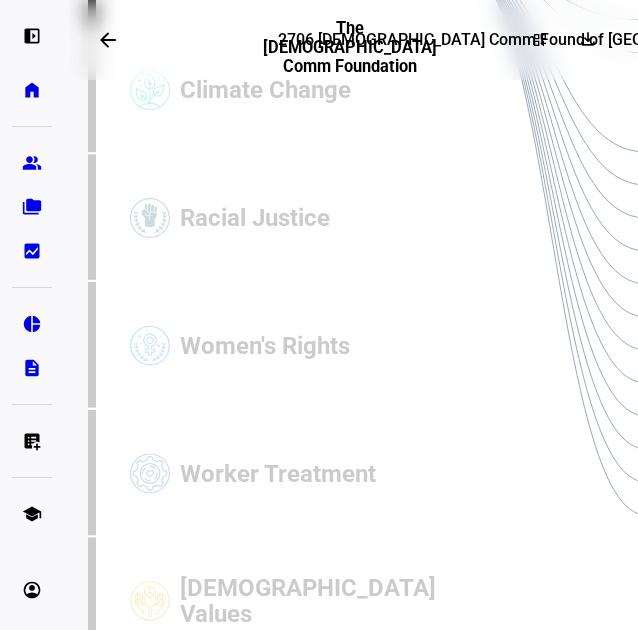 click on "Human Rights" 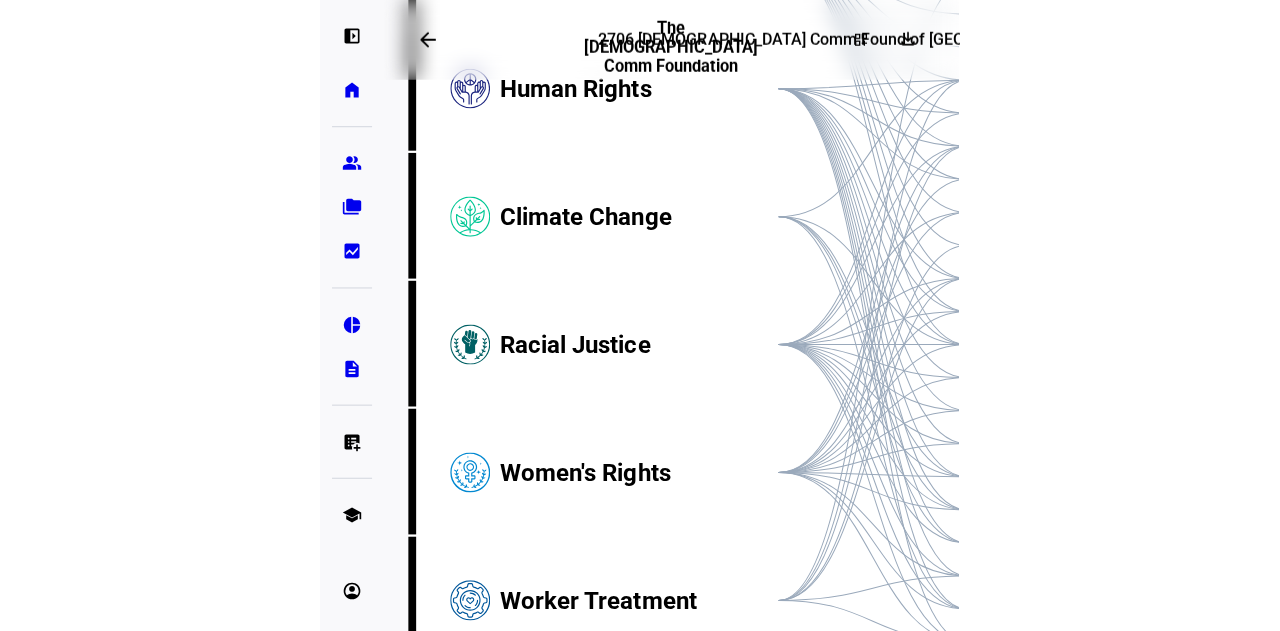 scroll, scrollTop: 447, scrollLeft: 0, axis: vertical 